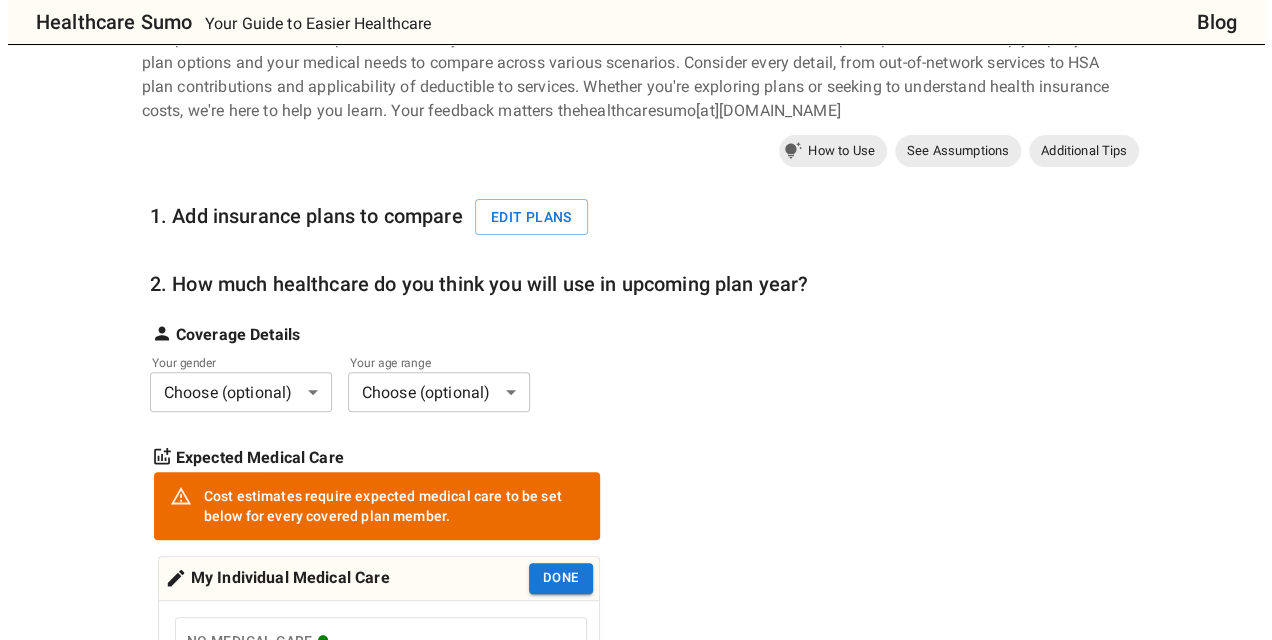 scroll, scrollTop: 100, scrollLeft: 0, axis: vertical 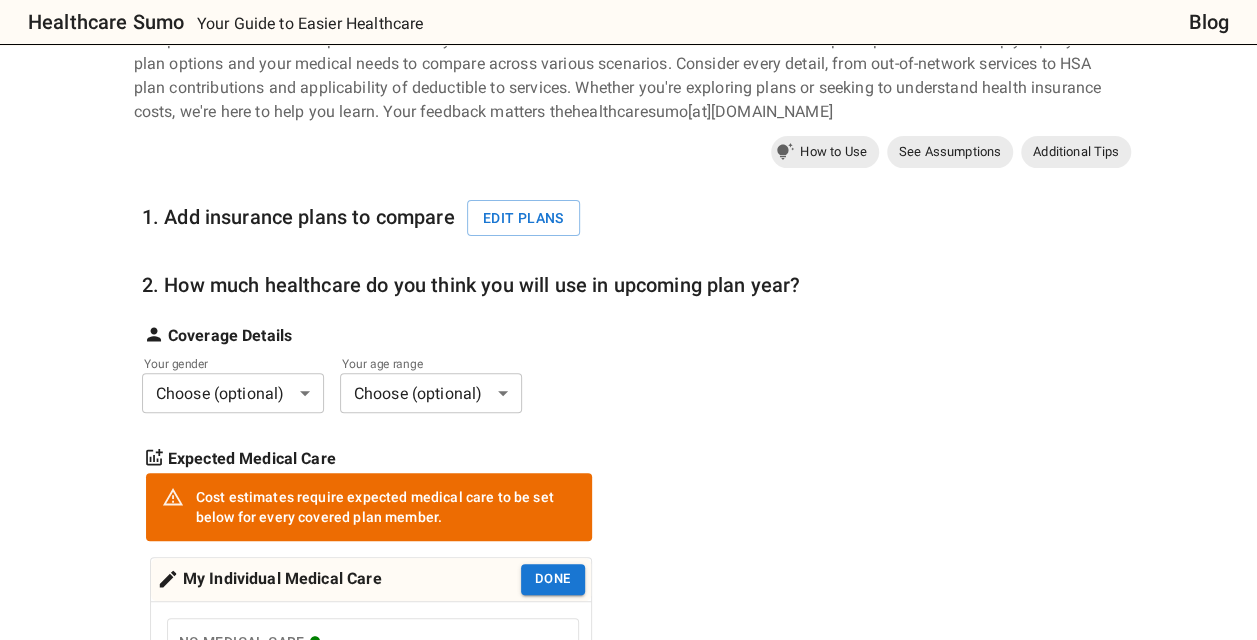 click on "Healthcare Sumo
Your Guide to Easier Healthcare
Blog
Health Insurance Calculator: Compare Plan Costs Compare health insurance plans effortlessly with our cost estimation calculator. No need for complex spreadsheets - simply input your plan options and your medical needs to compare across various scenarios. Consider every detail, from out-of-network services to HSA plan contributions and applicability of deductible to services. Whether you're exploring plans or seeking to understand health insurance costs, we're here to help you learn. Your feedback matters thehealthcaresumo[at][DOMAIN_NAME] How to Use See Assumptions Additional Tips 1. Add insurance plans to compare Edit plans 2. How much healthcare do you think you will use in upcoming plan year? Coverage Details Your gender Choose (optional) * ​ Your age range Choose (optional) * ​ Expected Medical Care Cost estimates require expected medical care to be set below for every covered plan member. Done" at bounding box center [628, 1152] 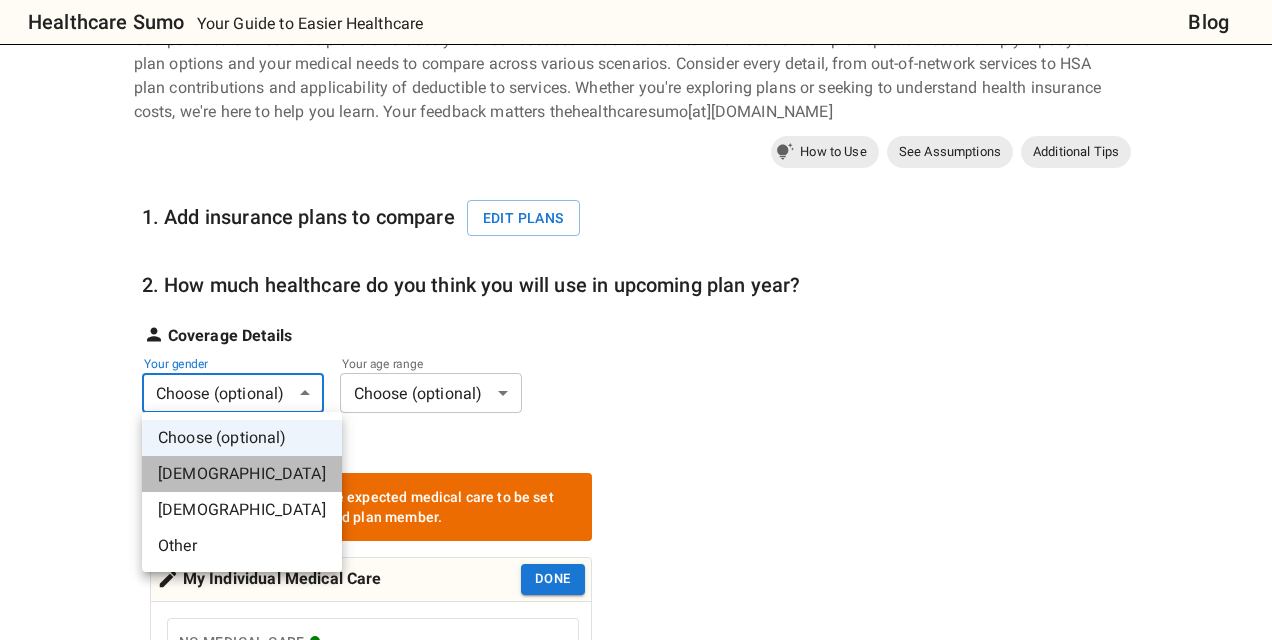 click on "[DEMOGRAPHIC_DATA]" at bounding box center [242, 474] 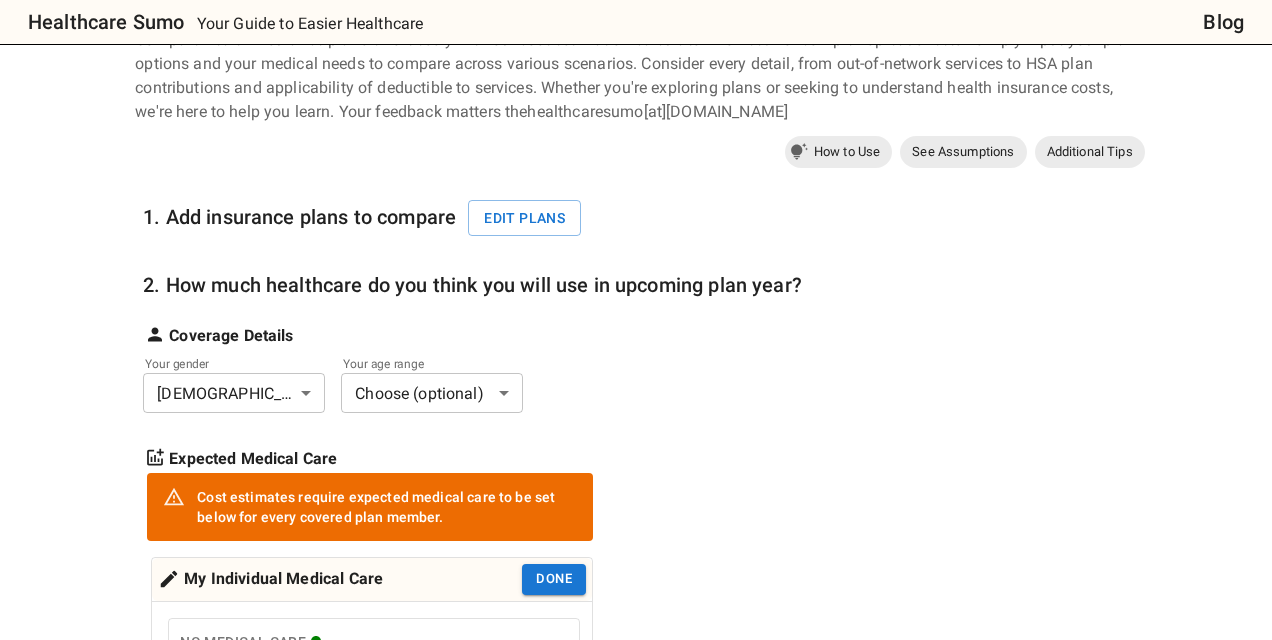 click on "Healthcare Sumo
Your Guide to Easier Healthcare
Blog
Health Insurance Calculator: Compare Plan Costs Compare health insurance plans effortlessly with our cost estimation calculator. No need for complex spreadsheets - simply input your plan options and your medical needs to compare across various scenarios. Consider every detail, from out-of-network services to HSA plan contributions and applicability of deductible to services. Whether you're exploring plans or seeking to understand health insurance costs, we're here to help you learn. Your feedback matters thehealthcaresumo[at][DOMAIN_NAME] How to Use See Assumptions Additional Tips 1. Add insurance plans to compare Edit plans 2. How much healthcare do you think you will use in upcoming plan year? Coverage Details Your gender [DEMOGRAPHIC_DATA] * ​ Your age range Choose (optional) * ​ Expected Medical Care Cost estimates require expected medical care to be set below for every covered plan member. Done - Deductible" at bounding box center [636, 1143] 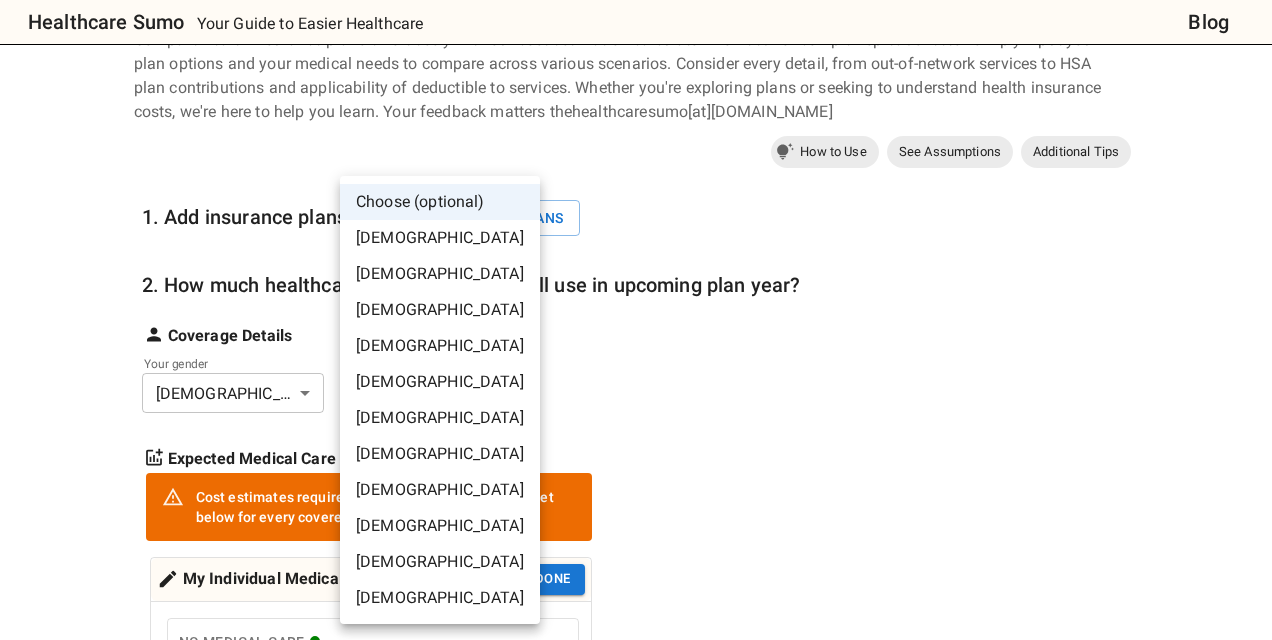 click on "[DEMOGRAPHIC_DATA]" at bounding box center [440, 310] 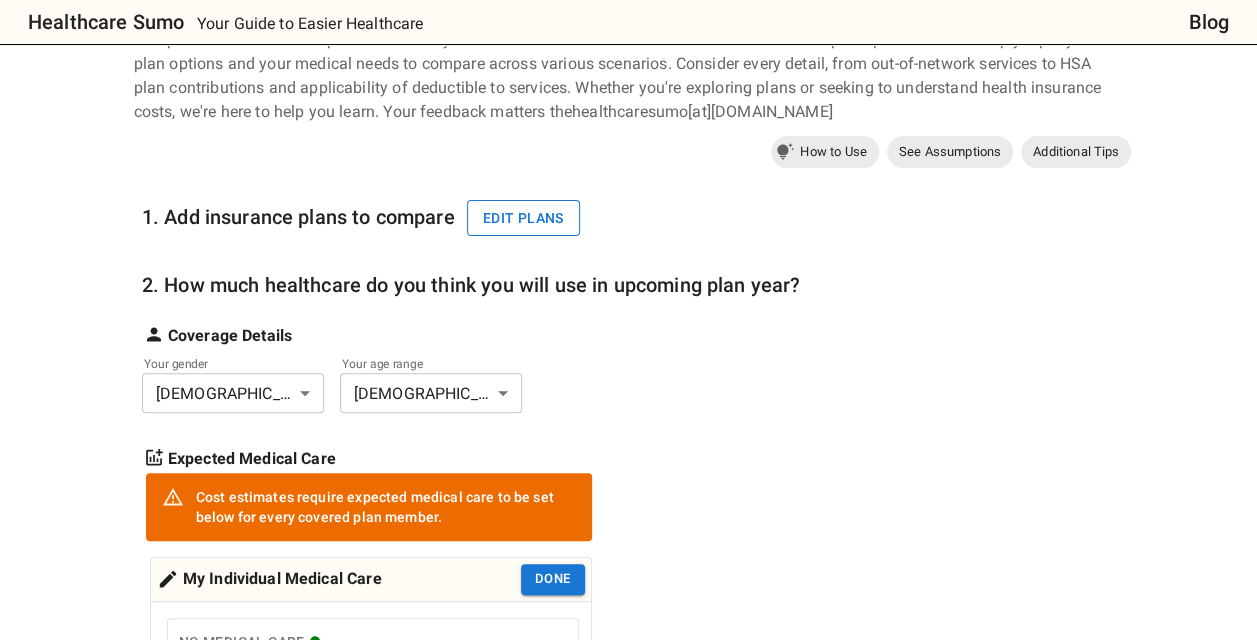 click on "Edit plans" at bounding box center [523, 218] 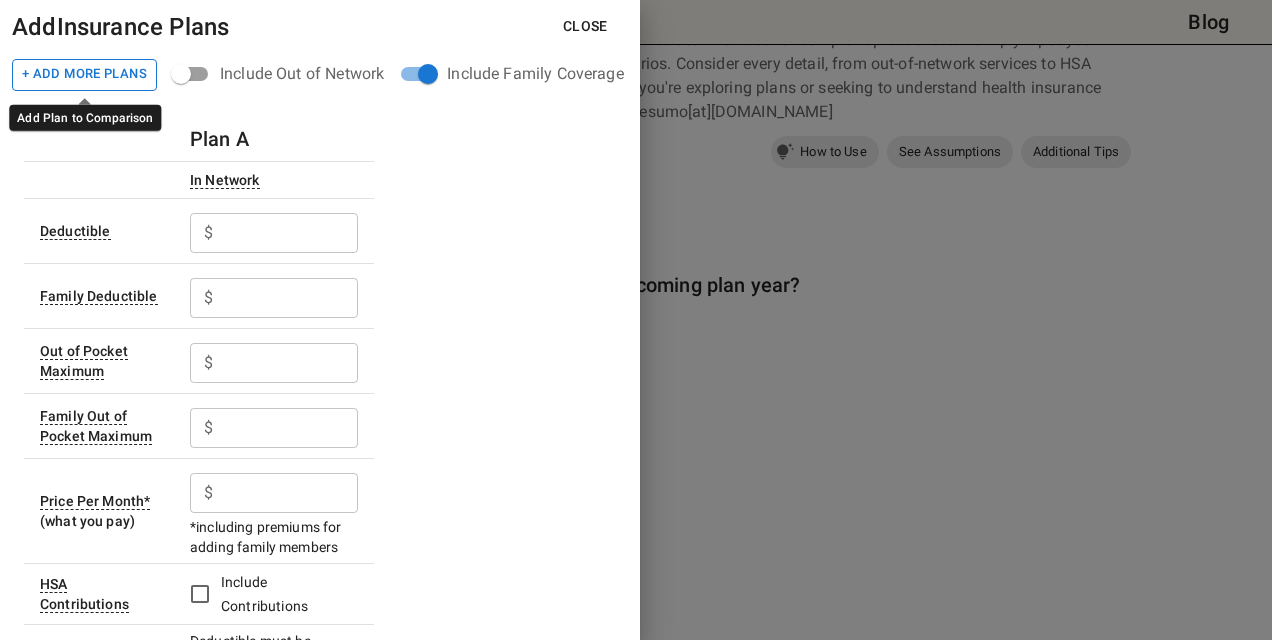click on "+ Add More Plans" at bounding box center [84, 75] 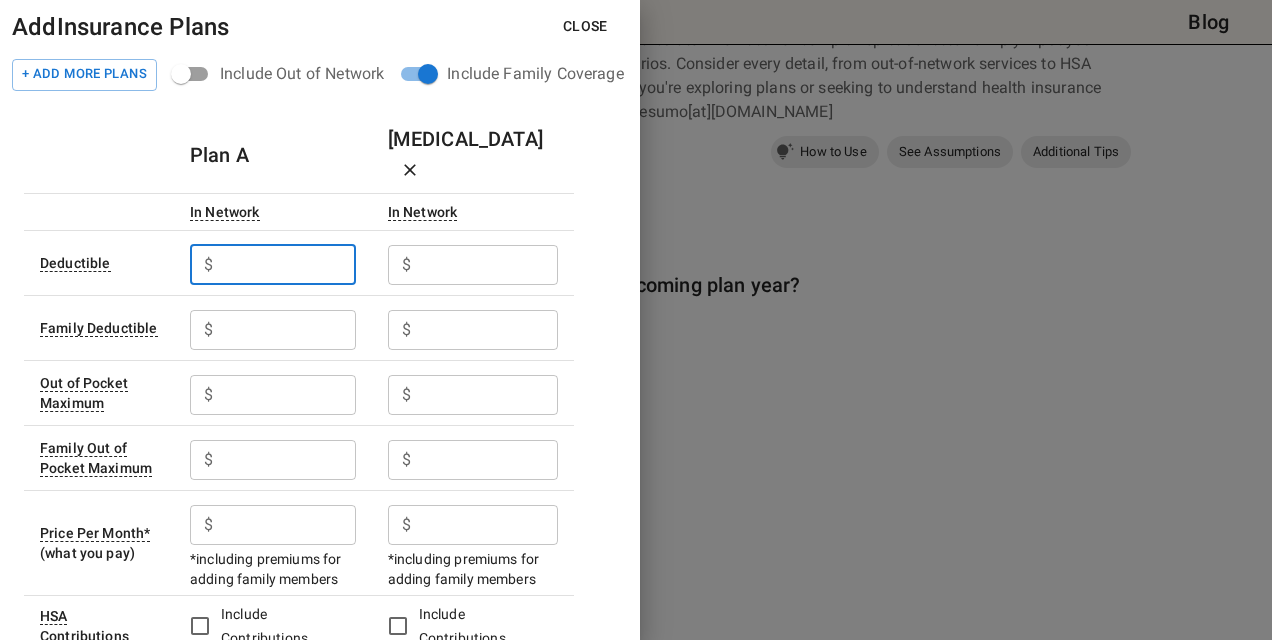 click at bounding box center (288, 265) 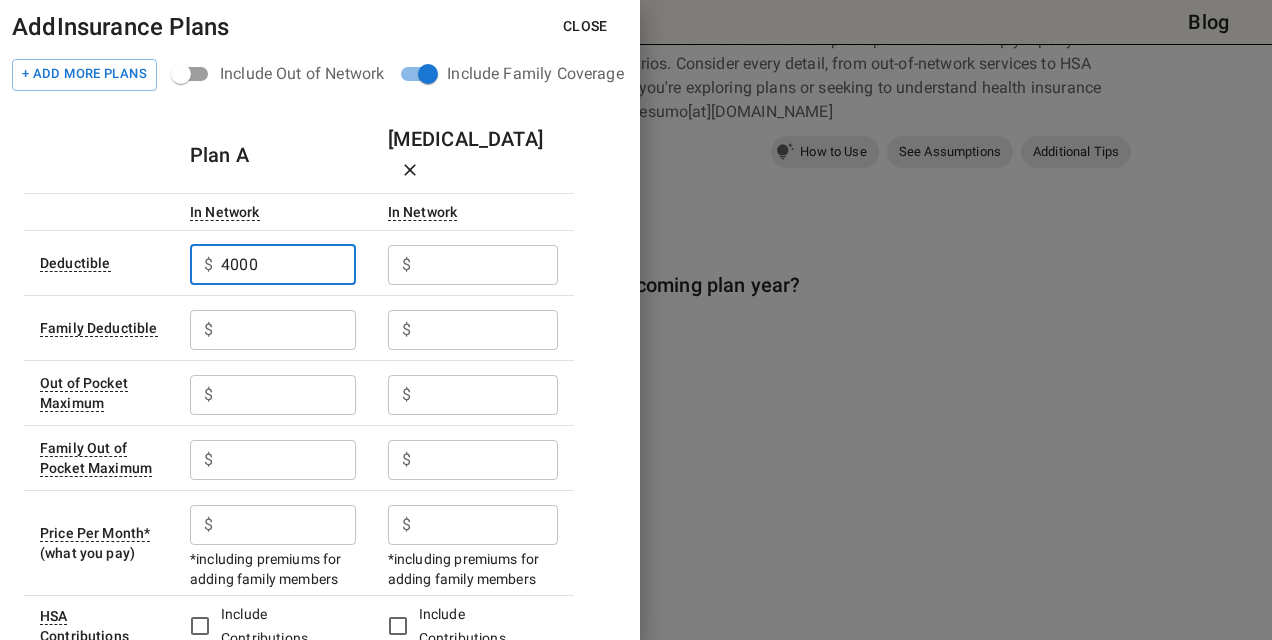type on "4000" 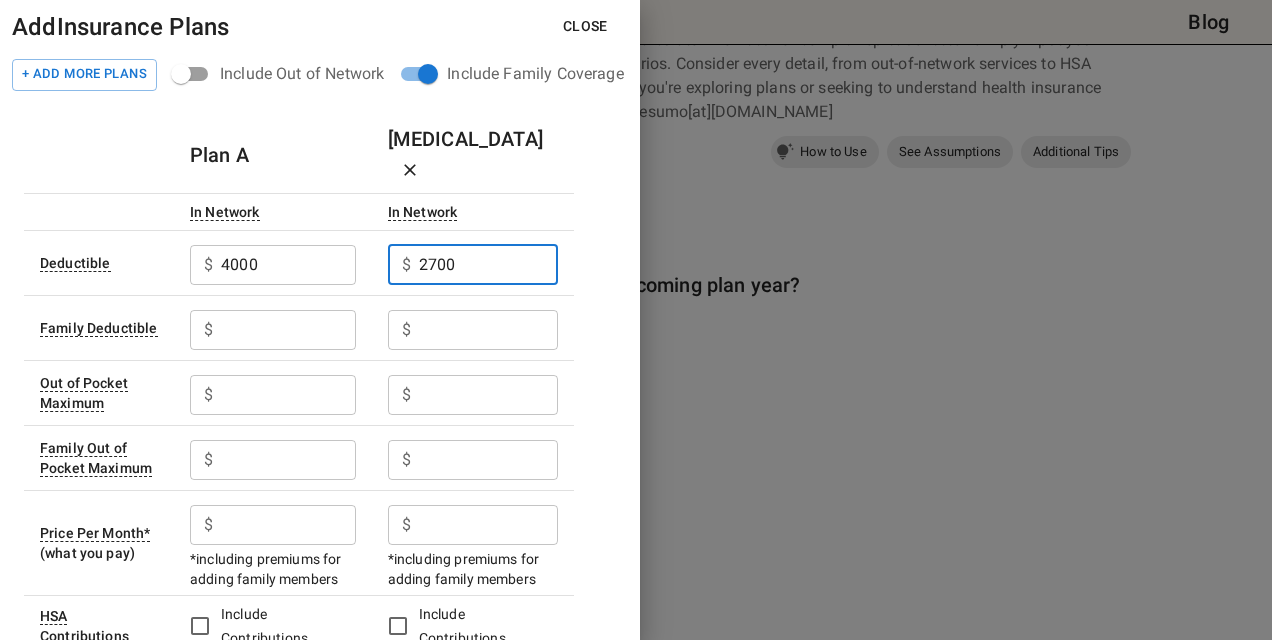 type on "2700" 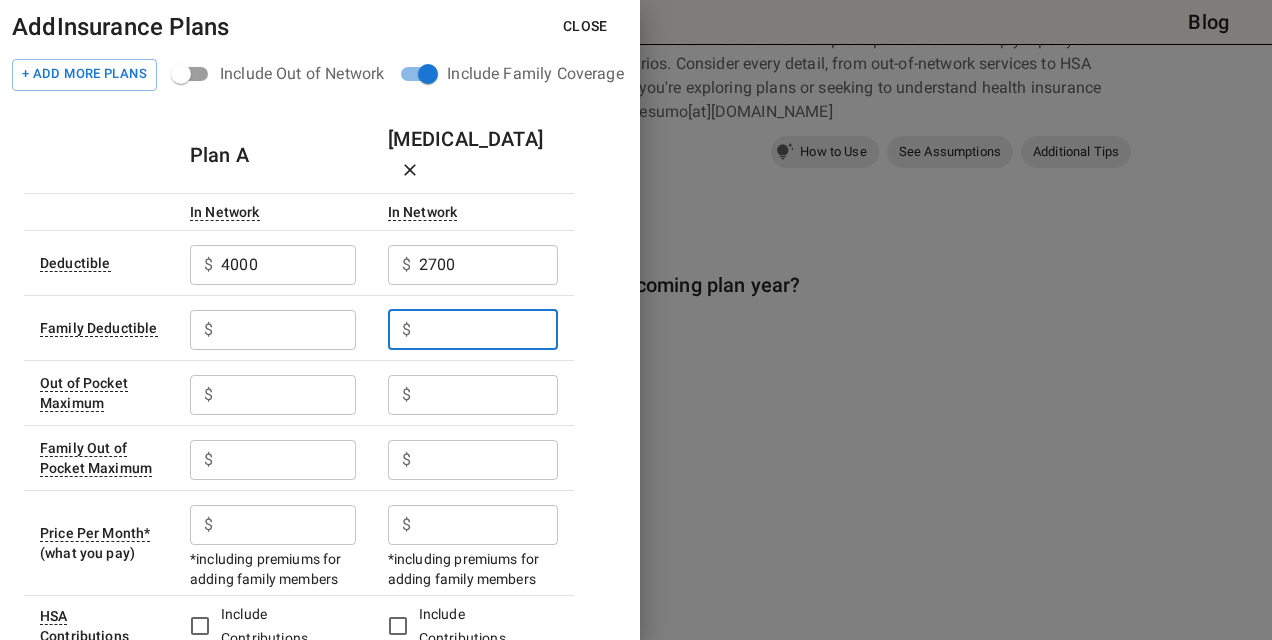 click at bounding box center [488, 330] 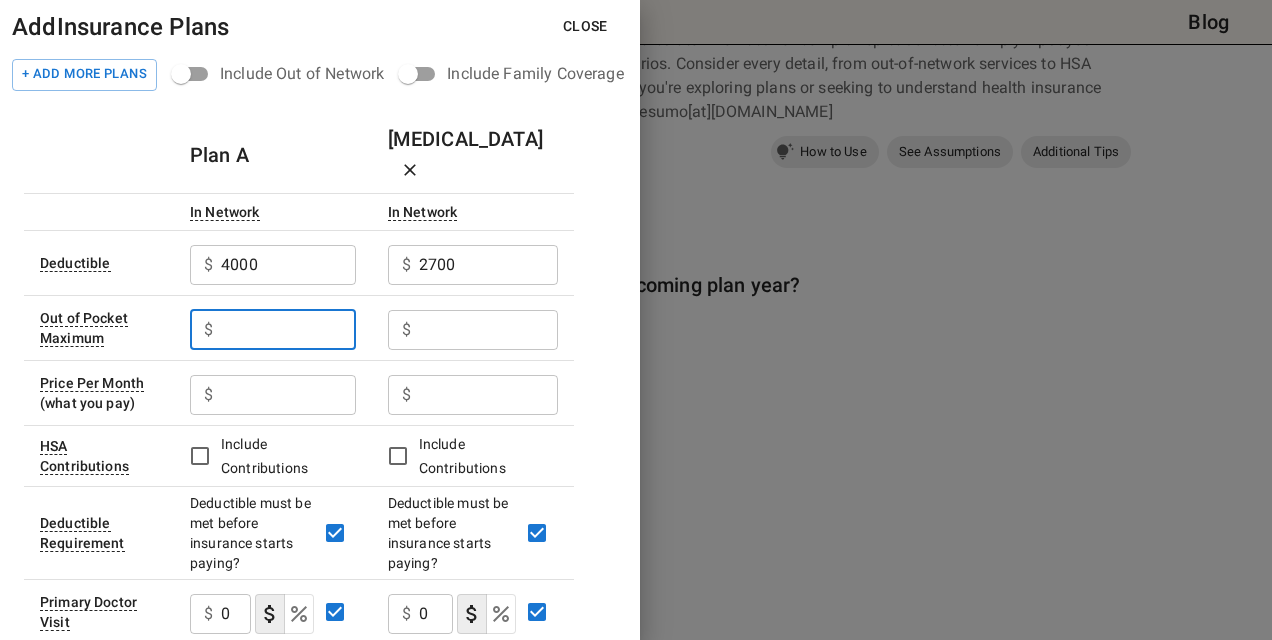 click at bounding box center (288, 330) 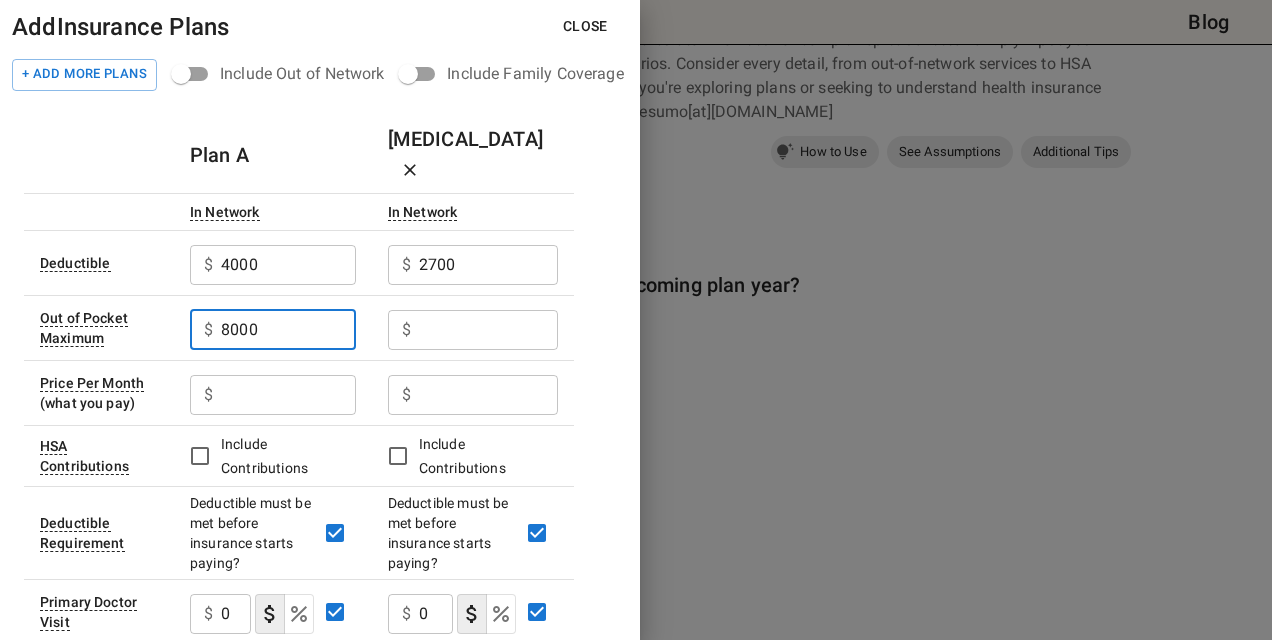 type on "8000" 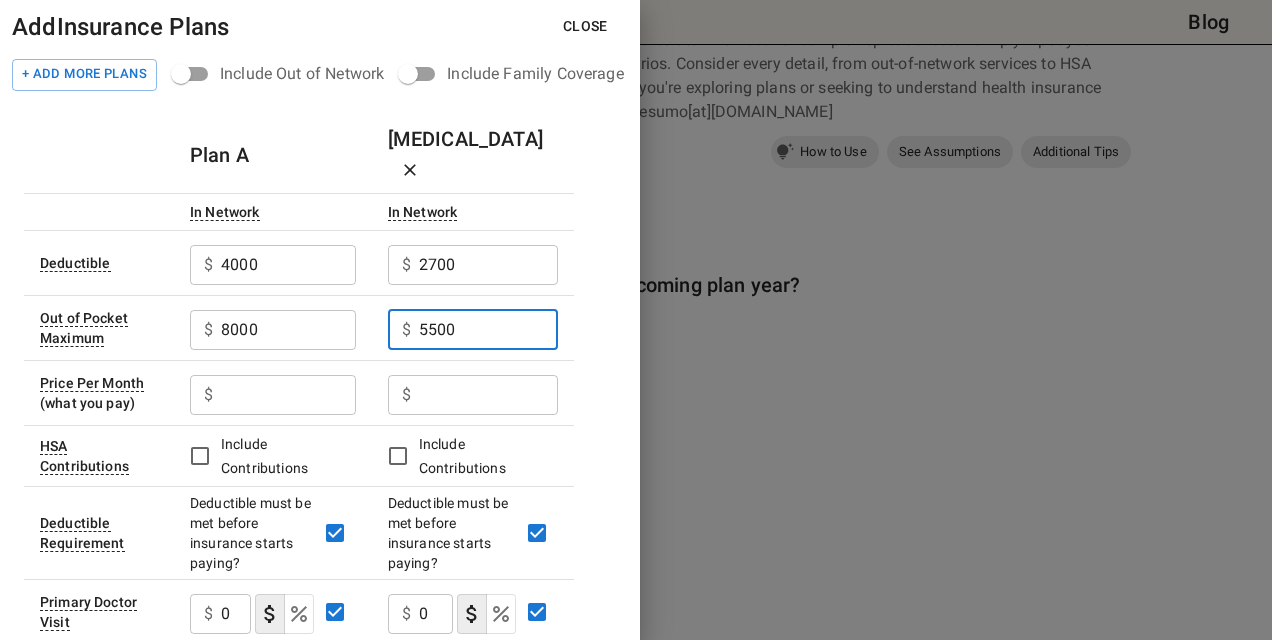 type on "5500" 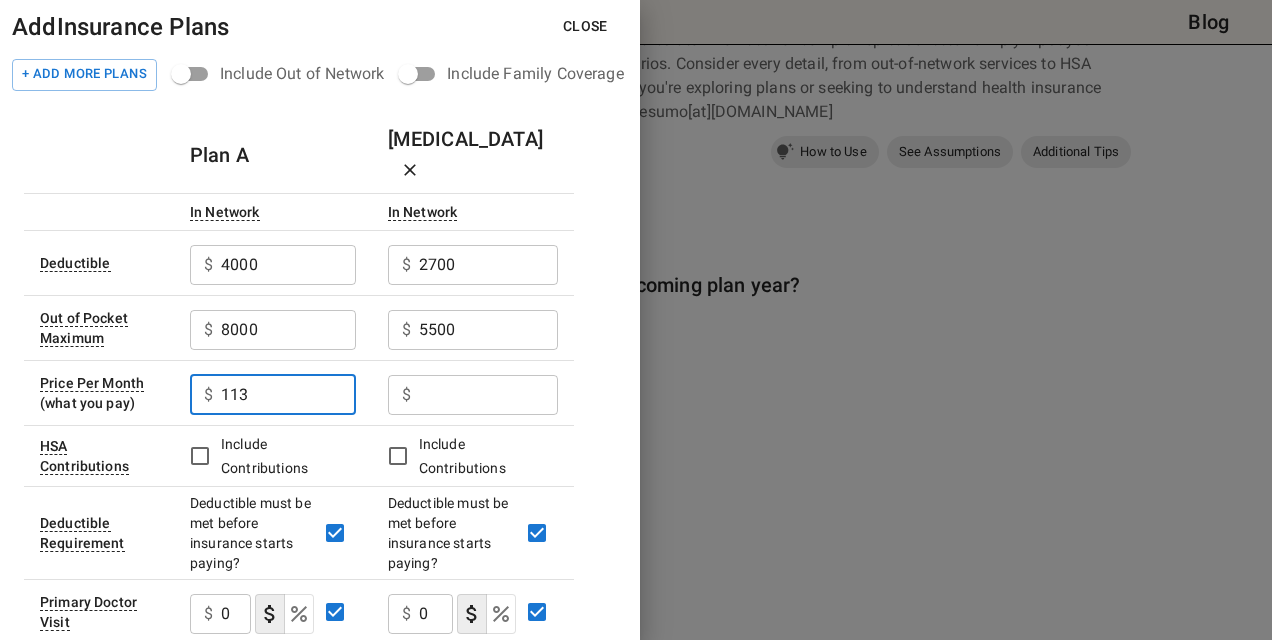 type on "113" 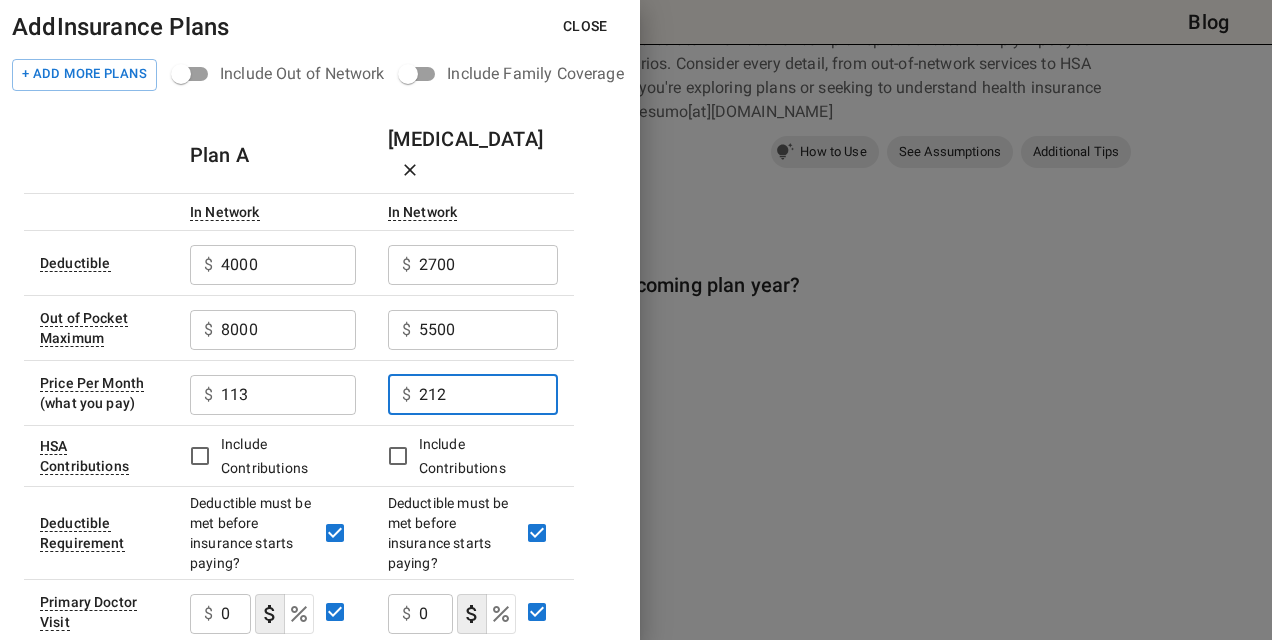 type on "212" 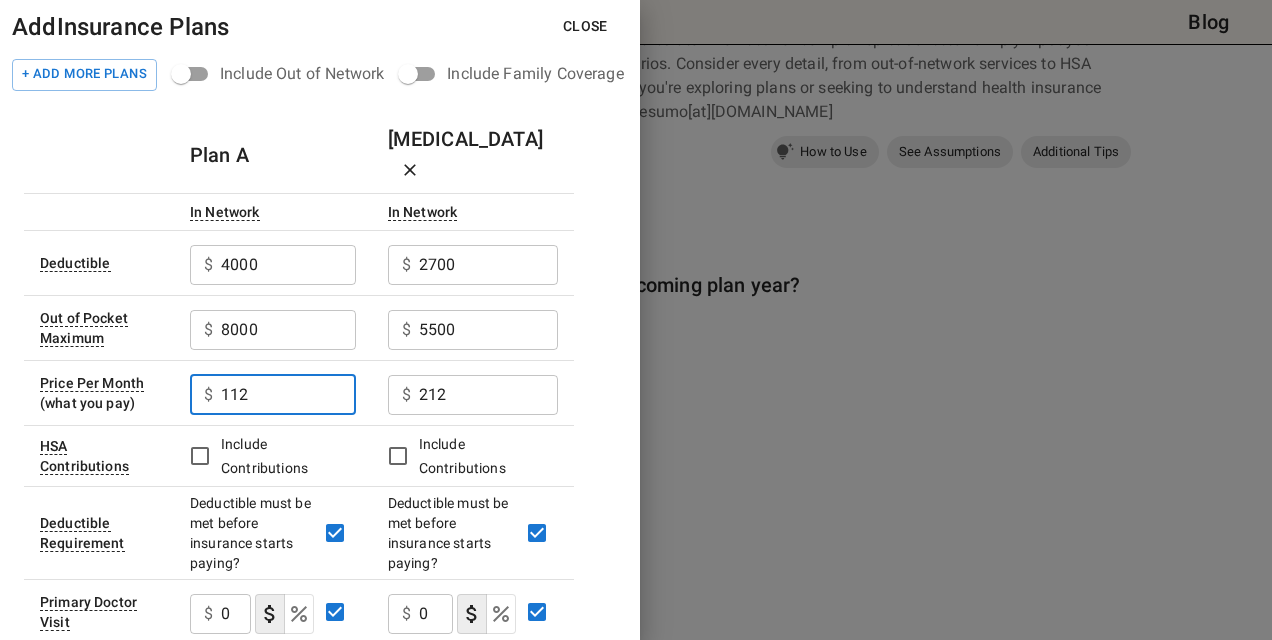 type on "112" 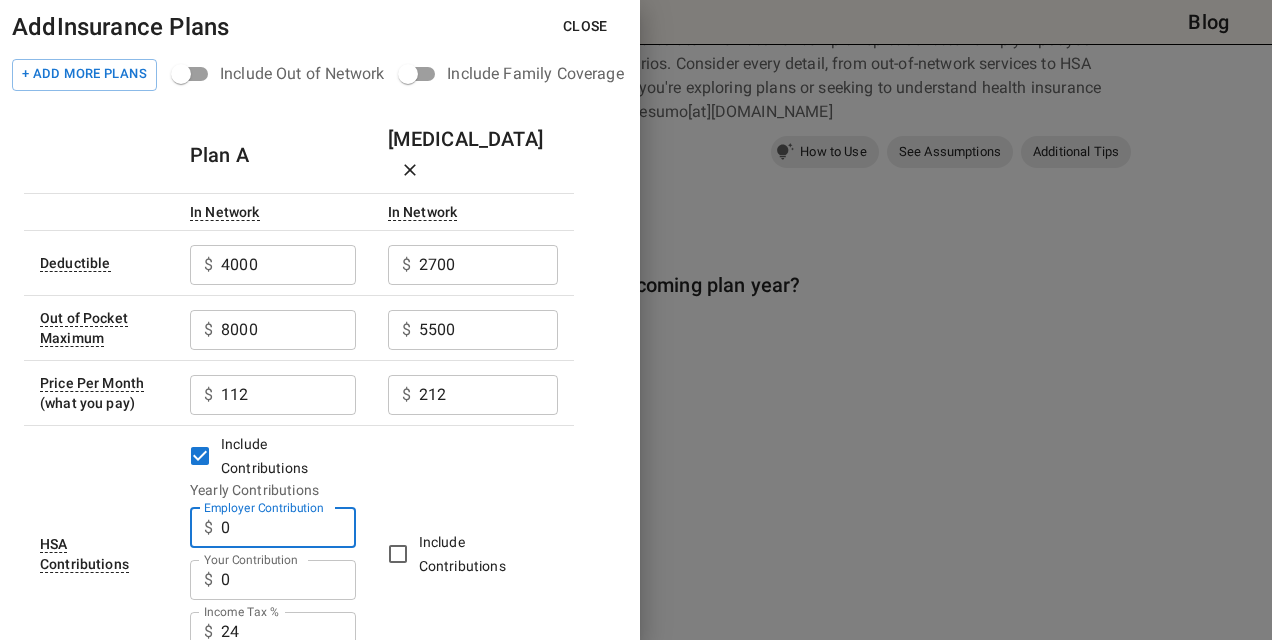 click on "0" at bounding box center [288, 528] 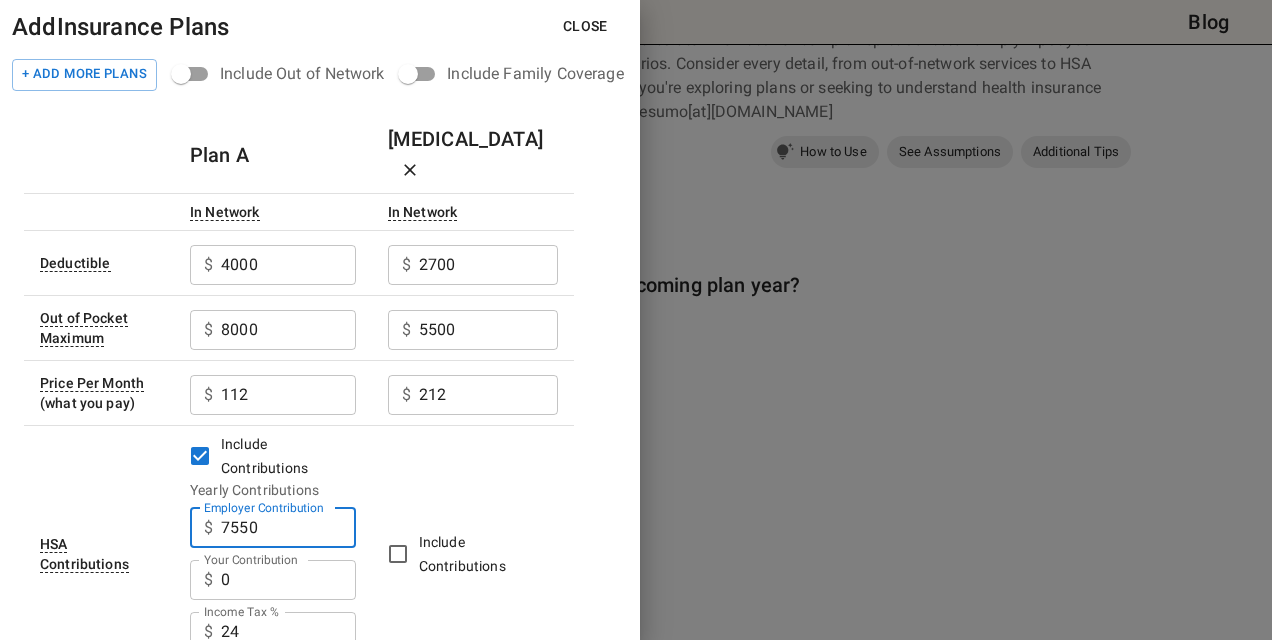 scroll, scrollTop: 200, scrollLeft: 0, axis: vertical 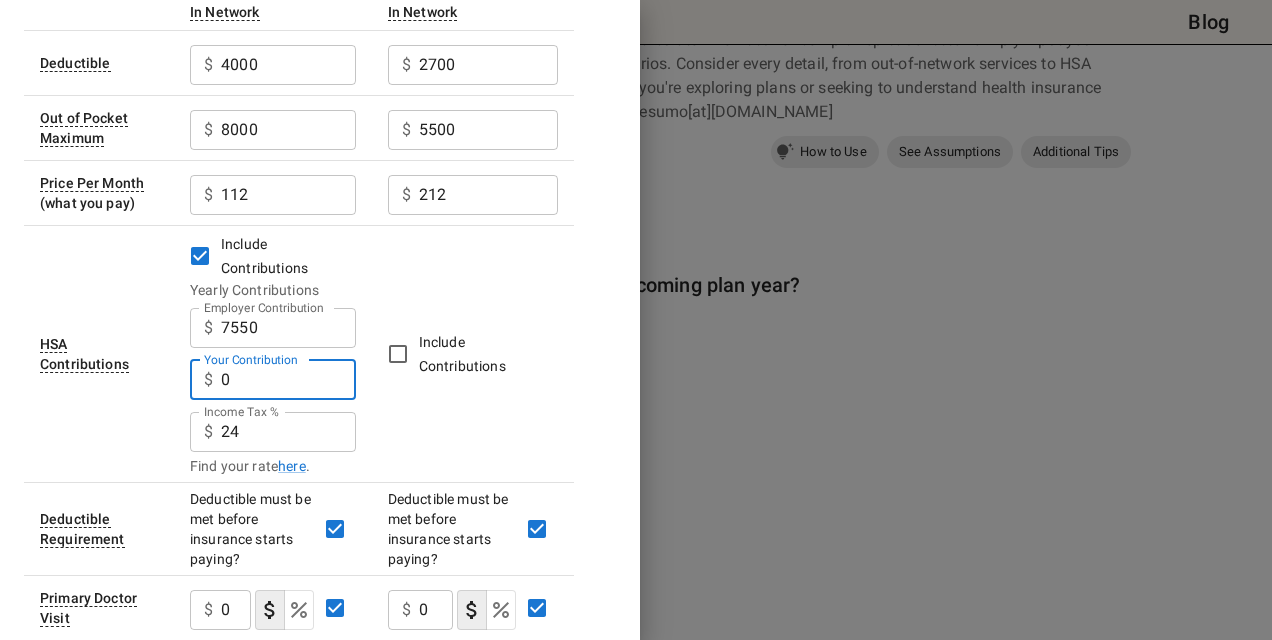 drag, startPoint x: 273, startPoint y: 357, endPoint x: 278, endPoint y: 300, distance: 57.21888 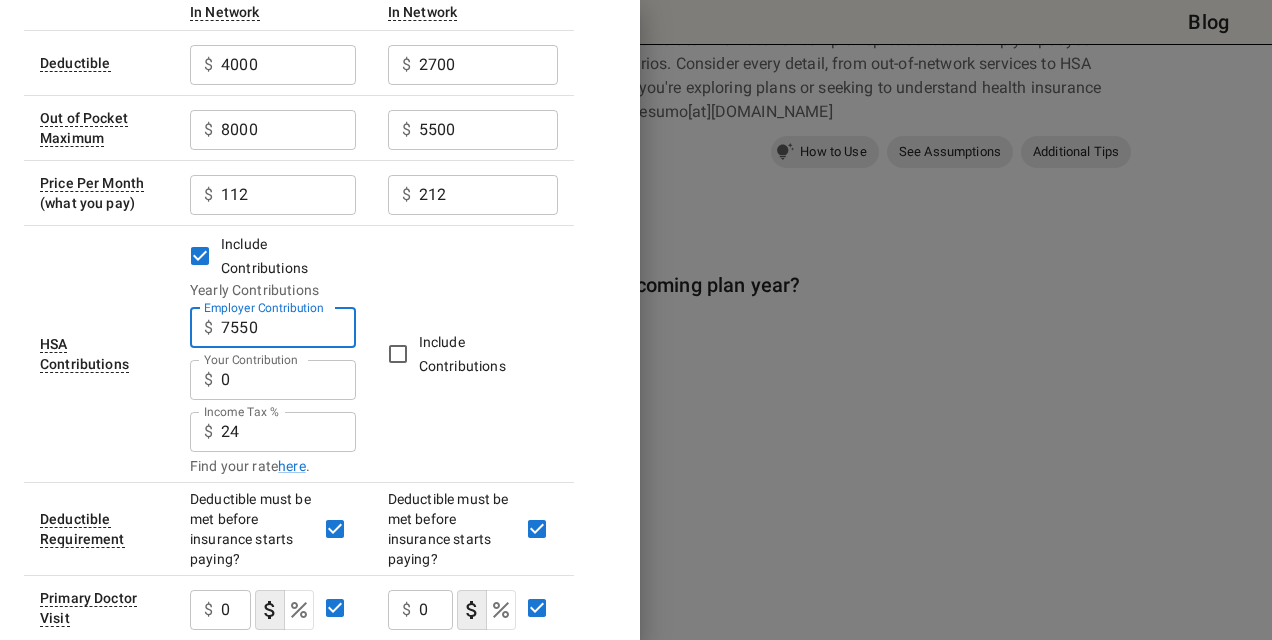 drag, startPoint x: 280, startPoint y: 296, endPoint x: 176, endPoint y: 314, distance: 105.546196 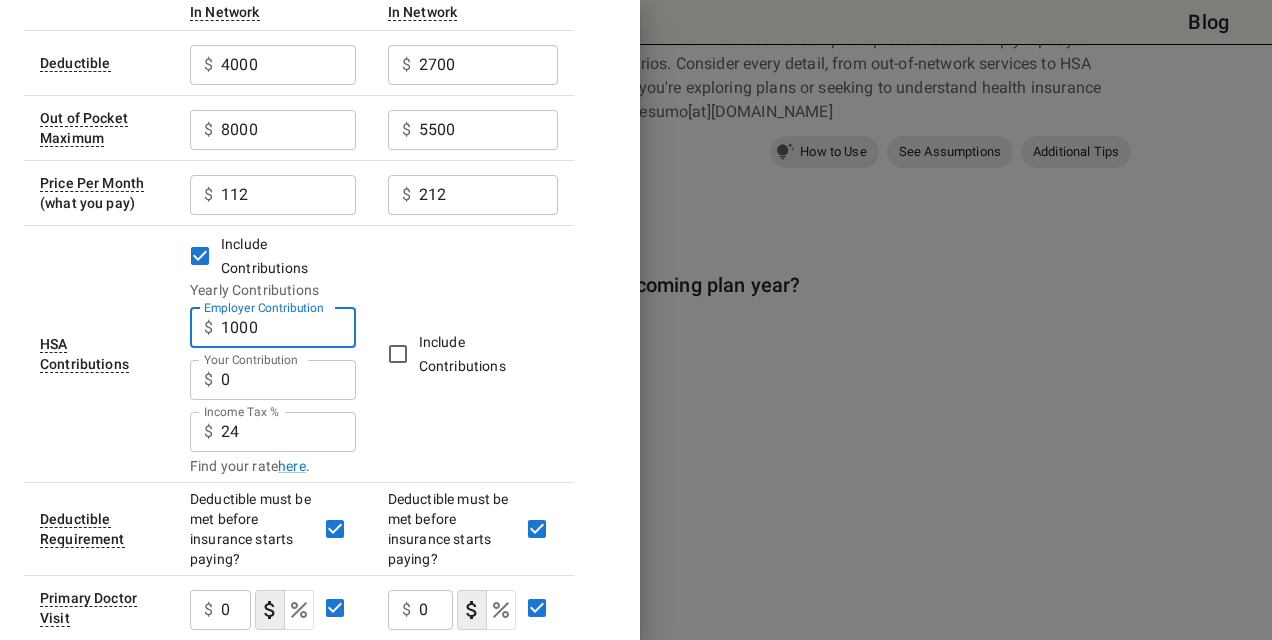 type on "1000" 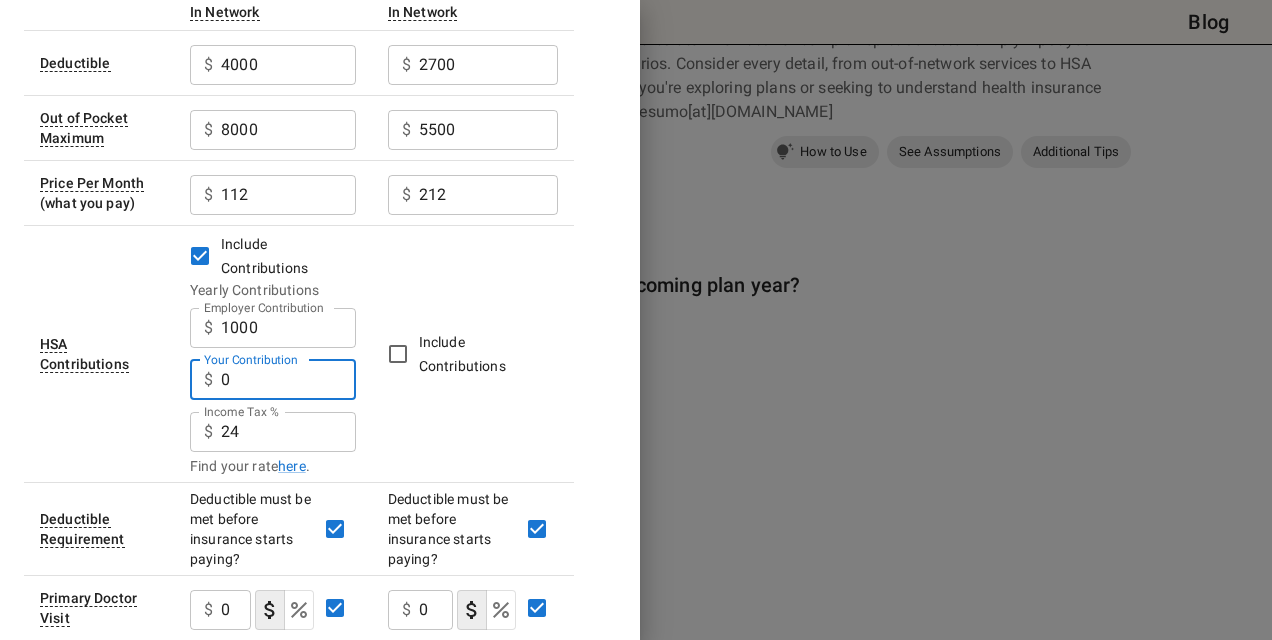 drag, startPoint x: 247, startPoint y: 342, endPoint x: 182, endPoint y: 348, distance: 65.27634 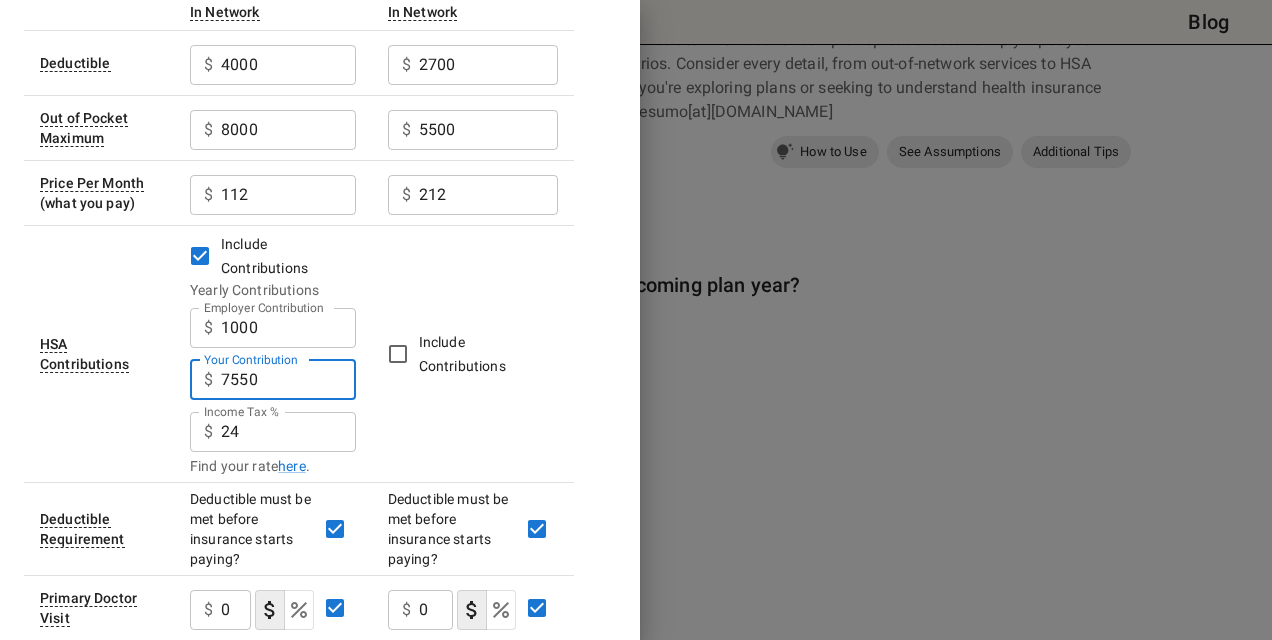 type on "7550" 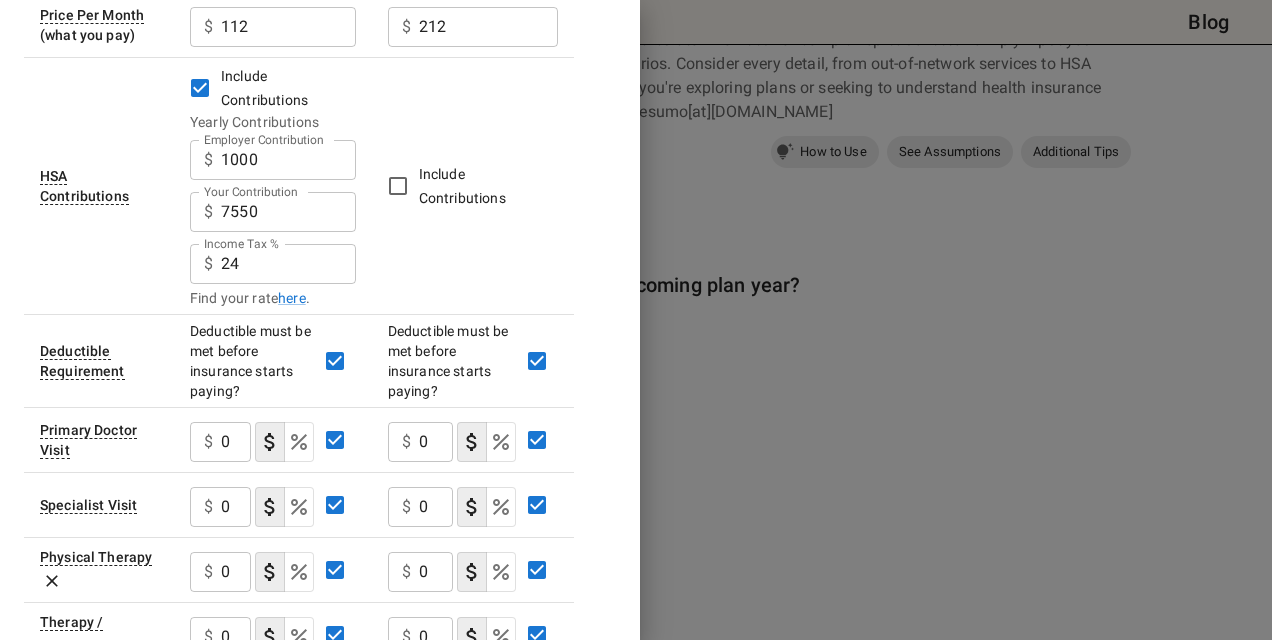 scroll, scrollTop: 360, scrollLeft: 0, axis: vertical 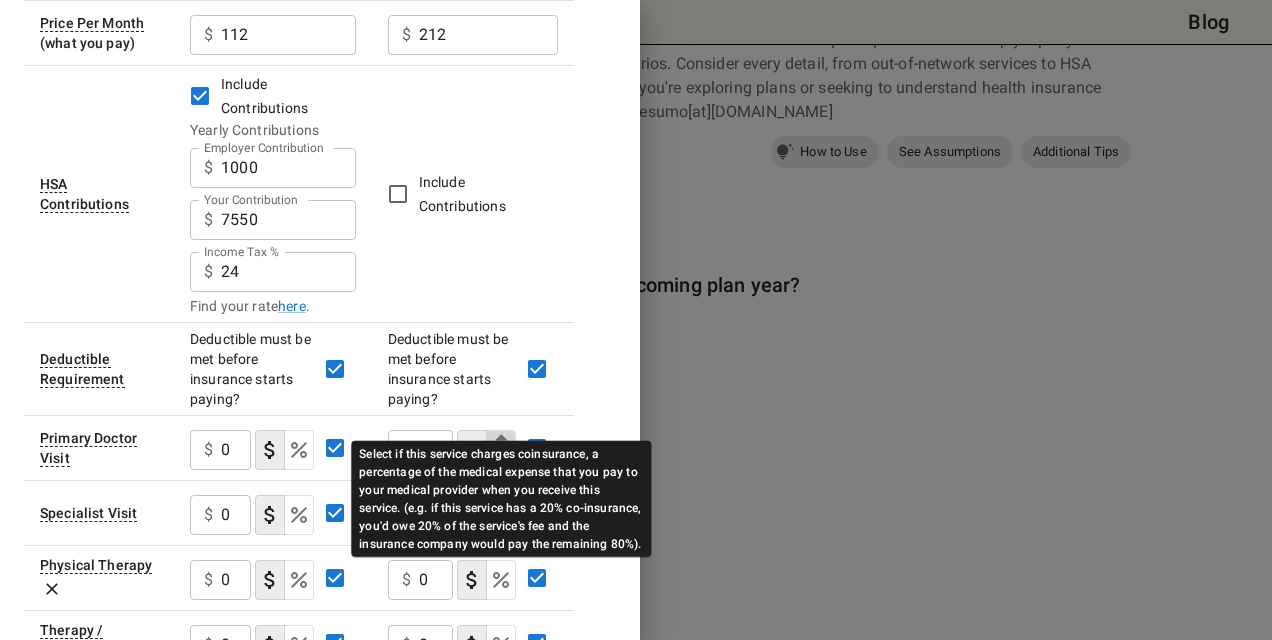 click 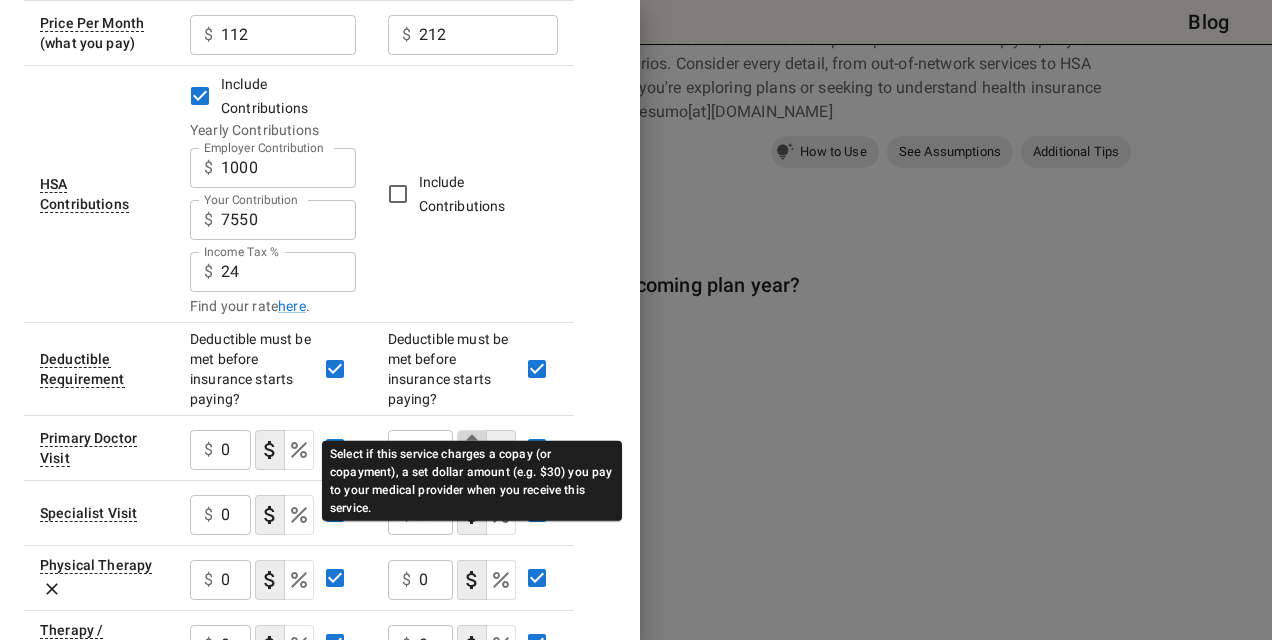click 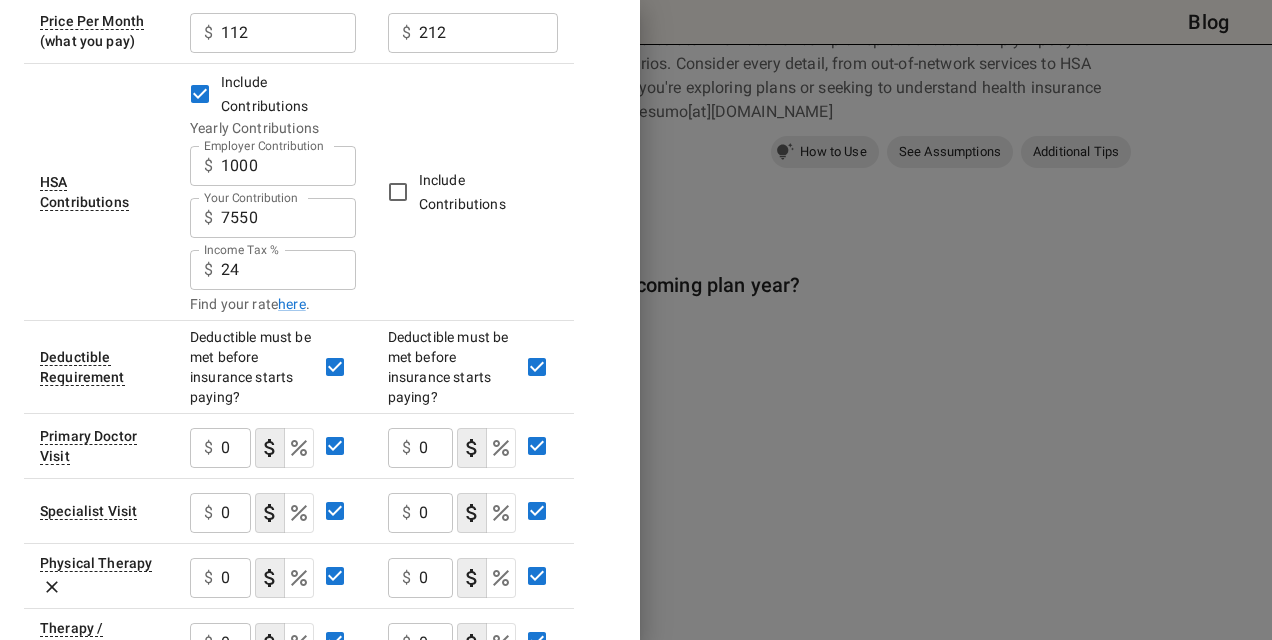 scroll, scrollTop: 360, scrollLeft: 0, axis: vertical 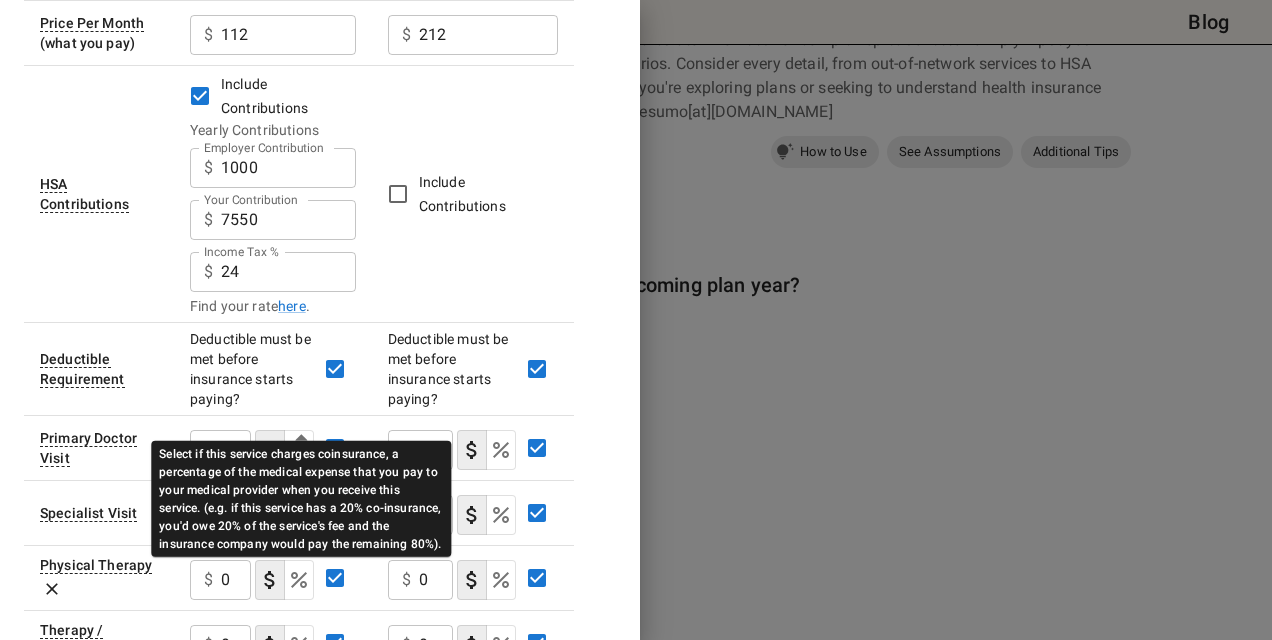 click 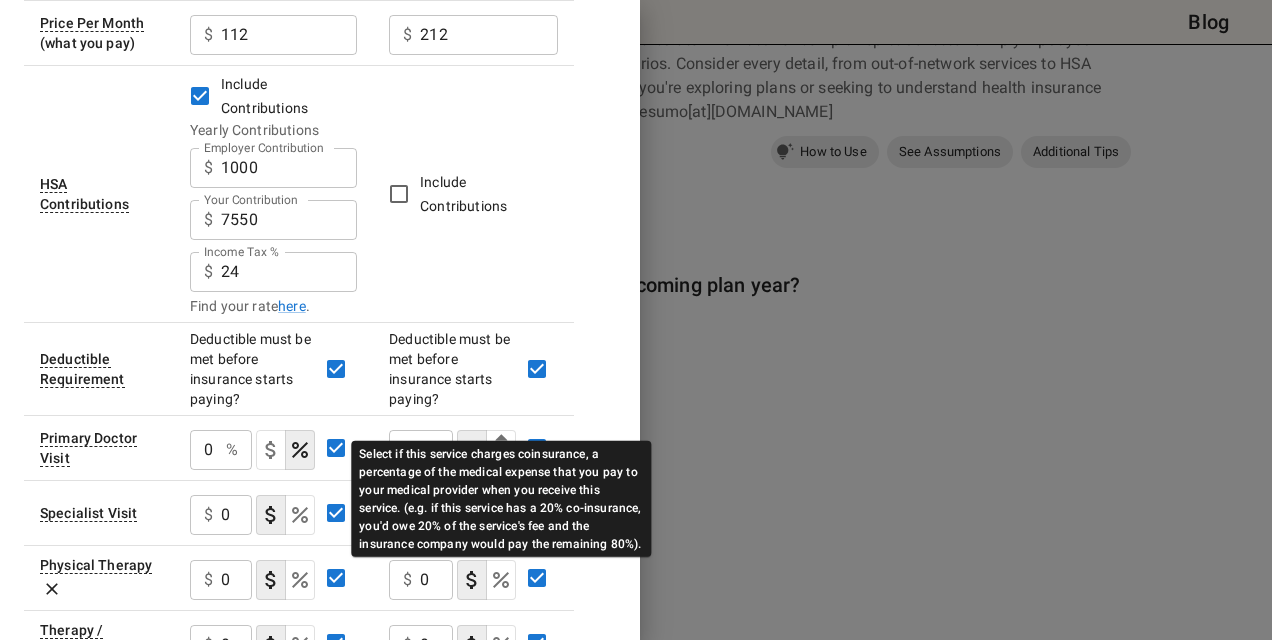 click 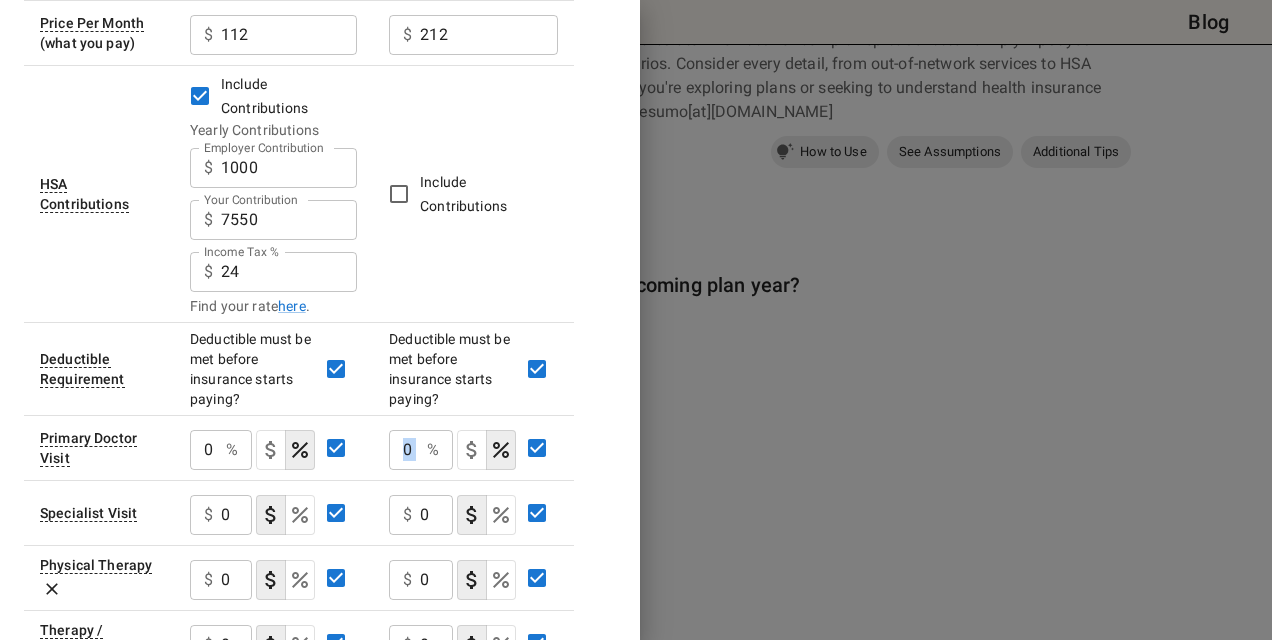 drag, startPoint x: 422, startPoint y: 419, endPoint x: 396, endPoint y: 422, distance: 26.172504 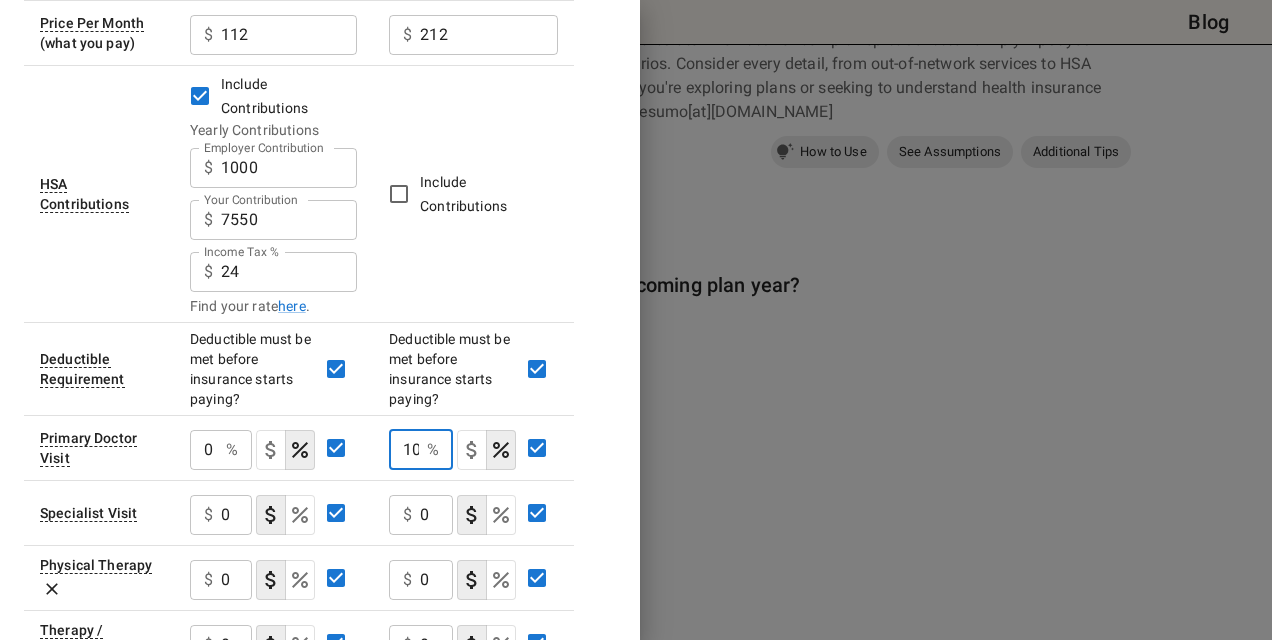 scroll, scrollTop: 0, scrollLeft: 2, axis: horizontal 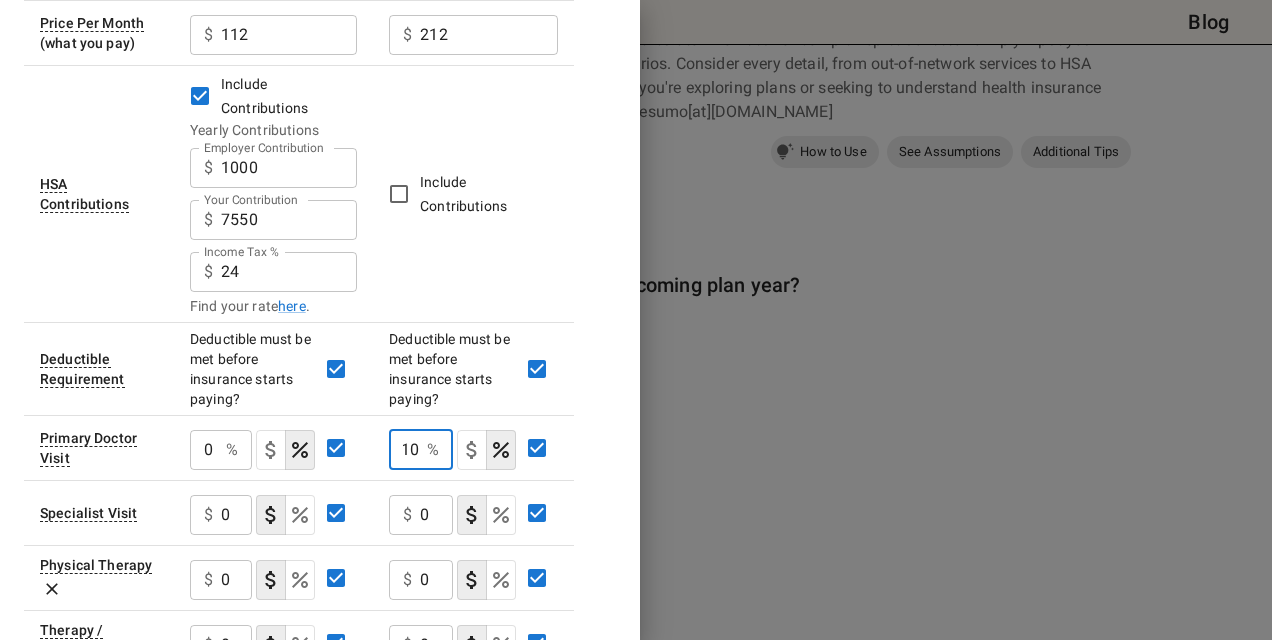 type on "10" 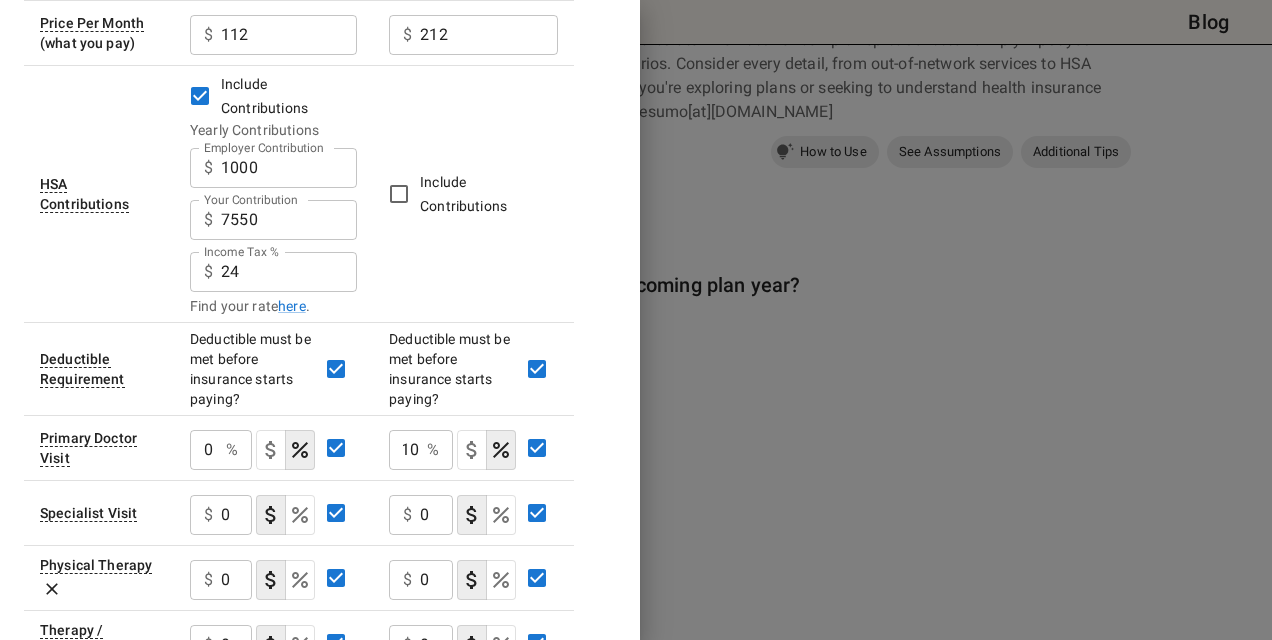 scroll, scrollTop: 0, scrollLeft: 0, axis: both 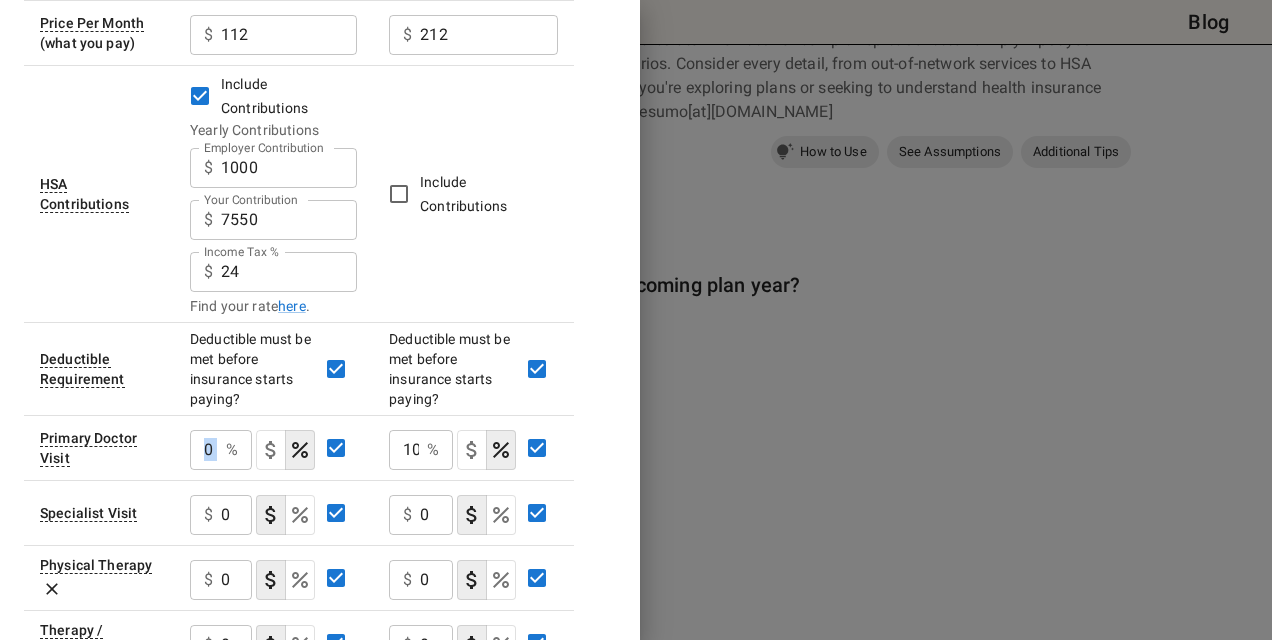 drag, startPoint x: 220, startPoint y: 428, endPoint x: 184, endPoint y: 432, distance: 36.221542 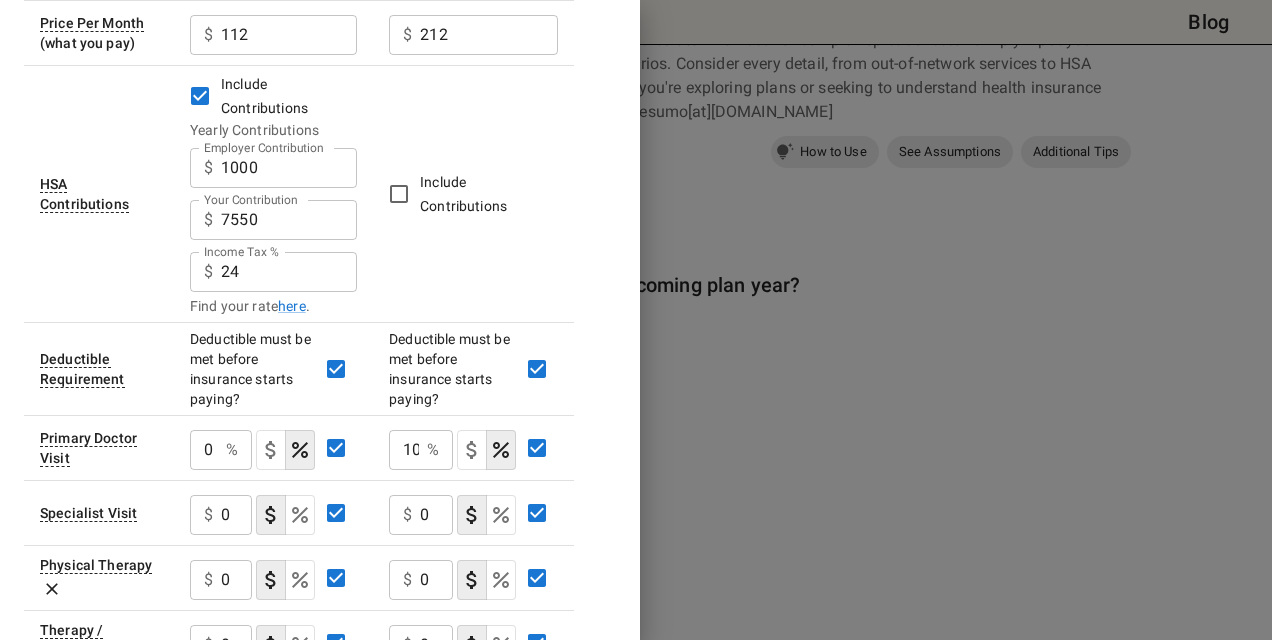 drag, startPoint x: 598, startPoint y: 400, endPoint x: 582, endPoint y: 403, distance: 16.27882 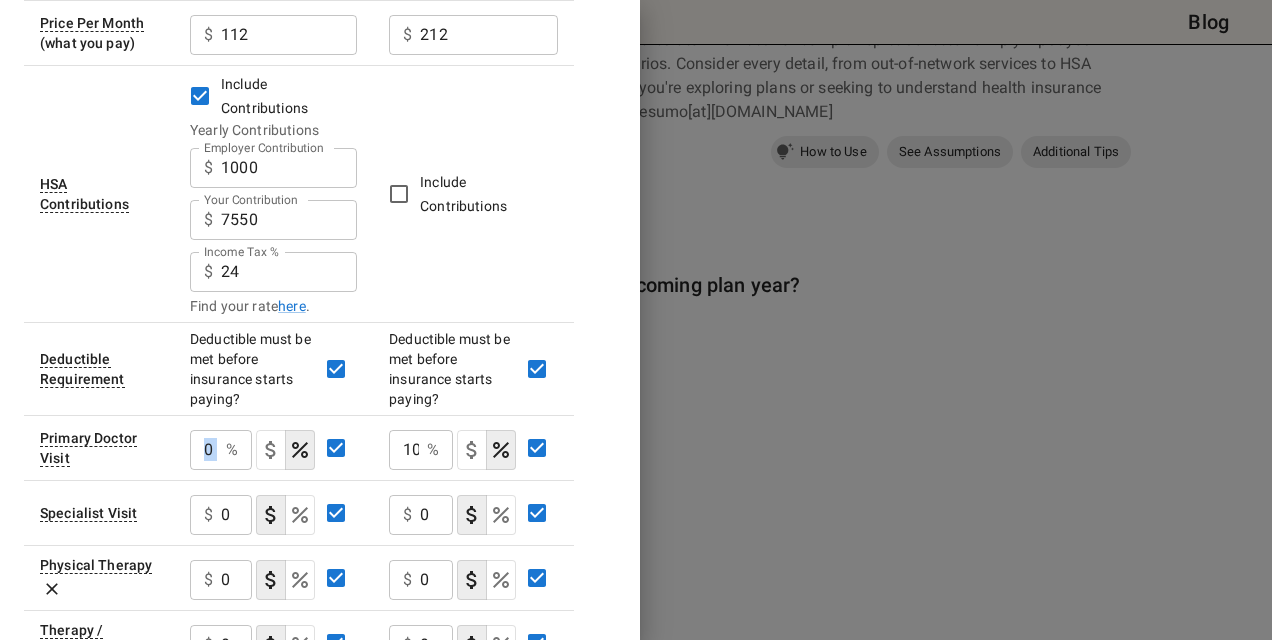 drag, startPoint x: 222, startPoint y: 422, endPoint x: 184, endPoint y: 428, distance: 38.470768 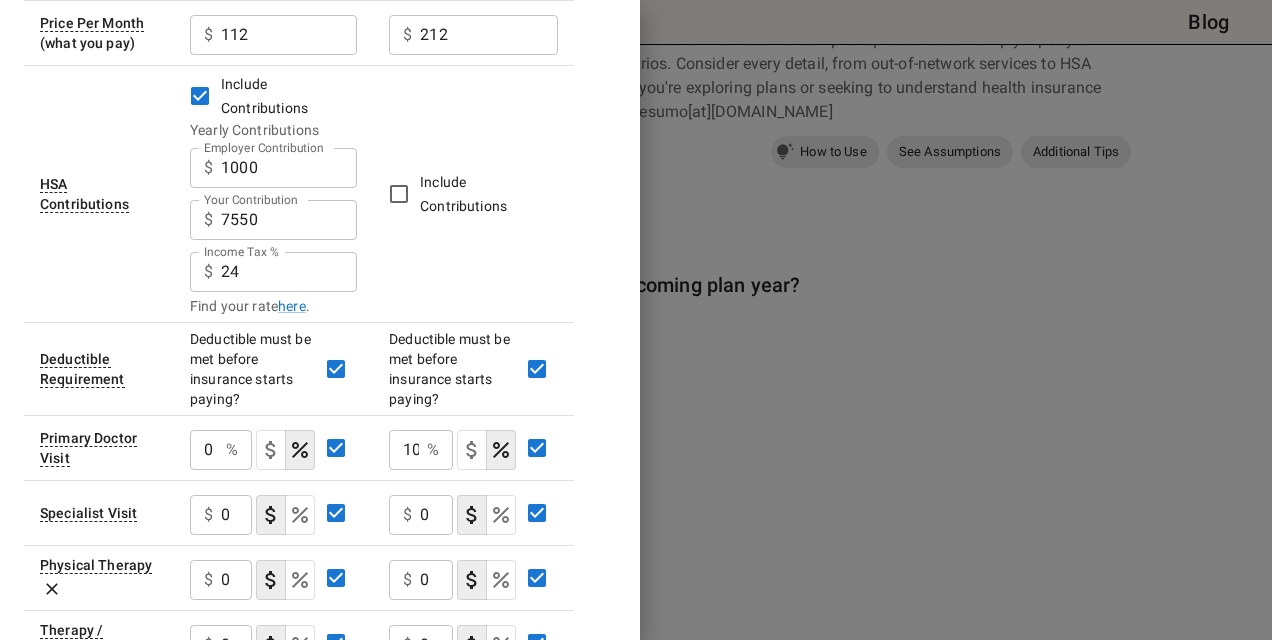 click on "0 % ​" at bounding box center (273, 447) 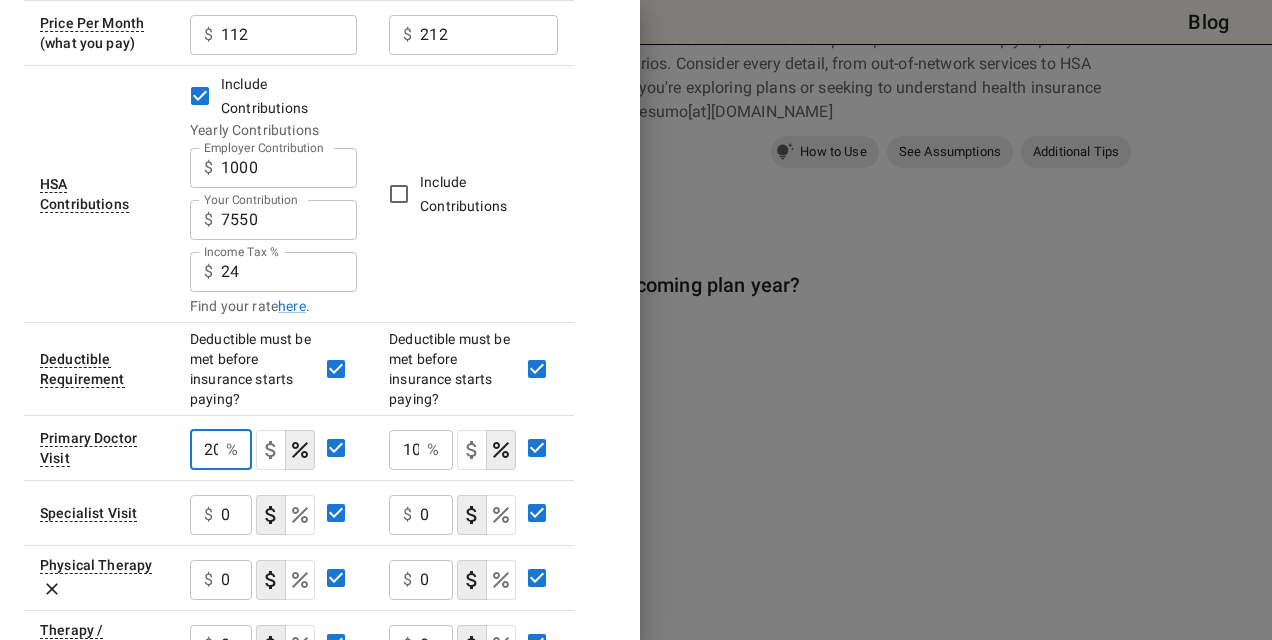 scroll, scrollTop: 0, scrollLeft: 2, axis: horizontal 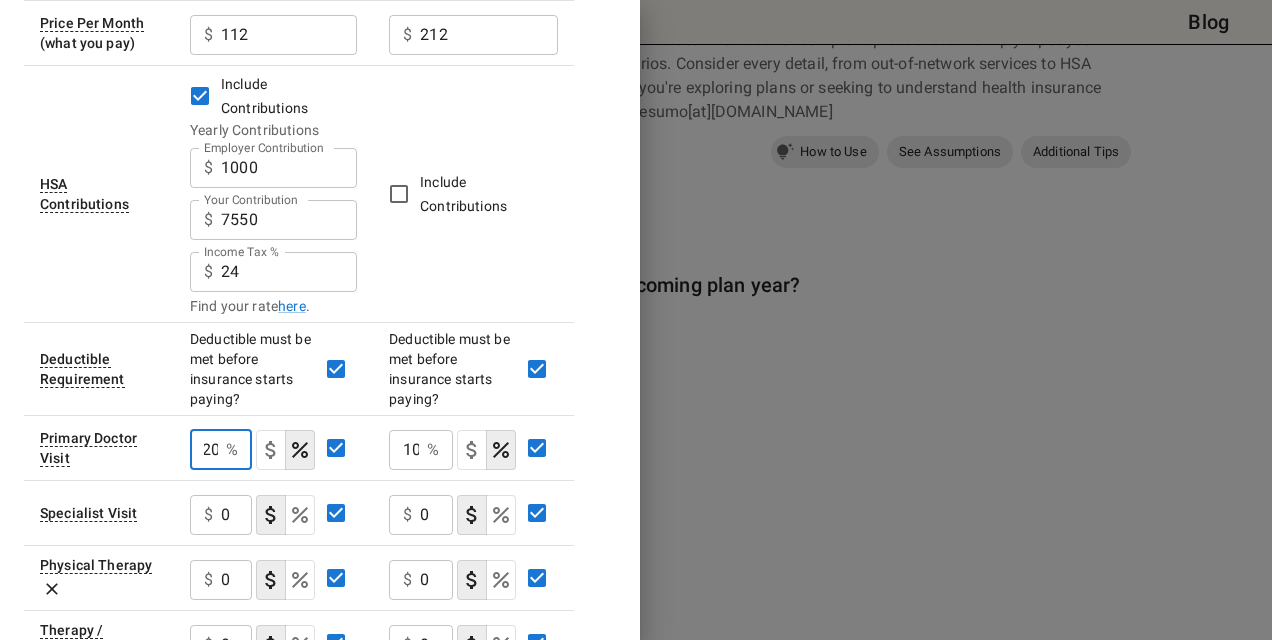 type on "20" 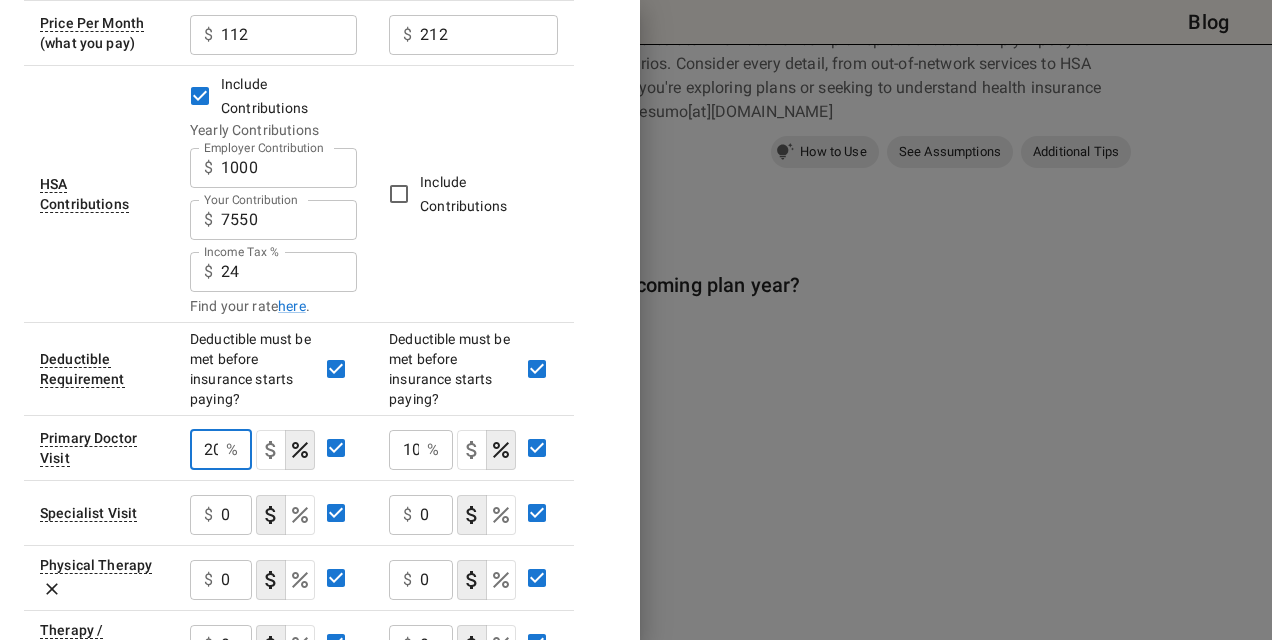 click on "0" at bounding box center [236, 515] 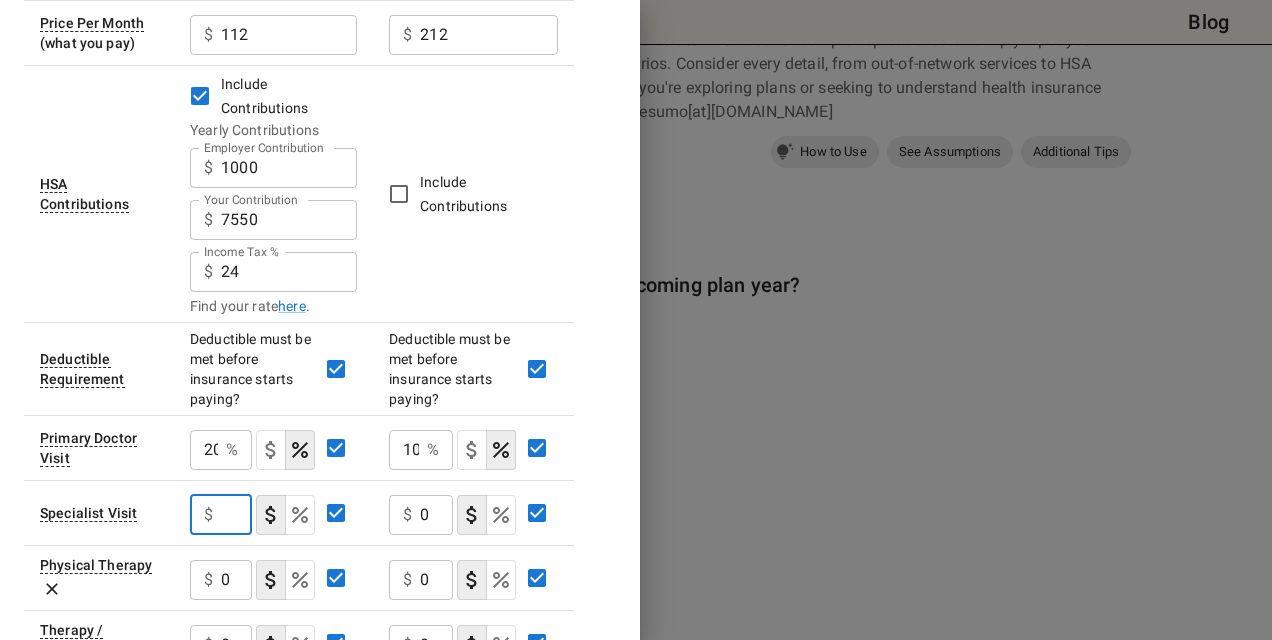 type 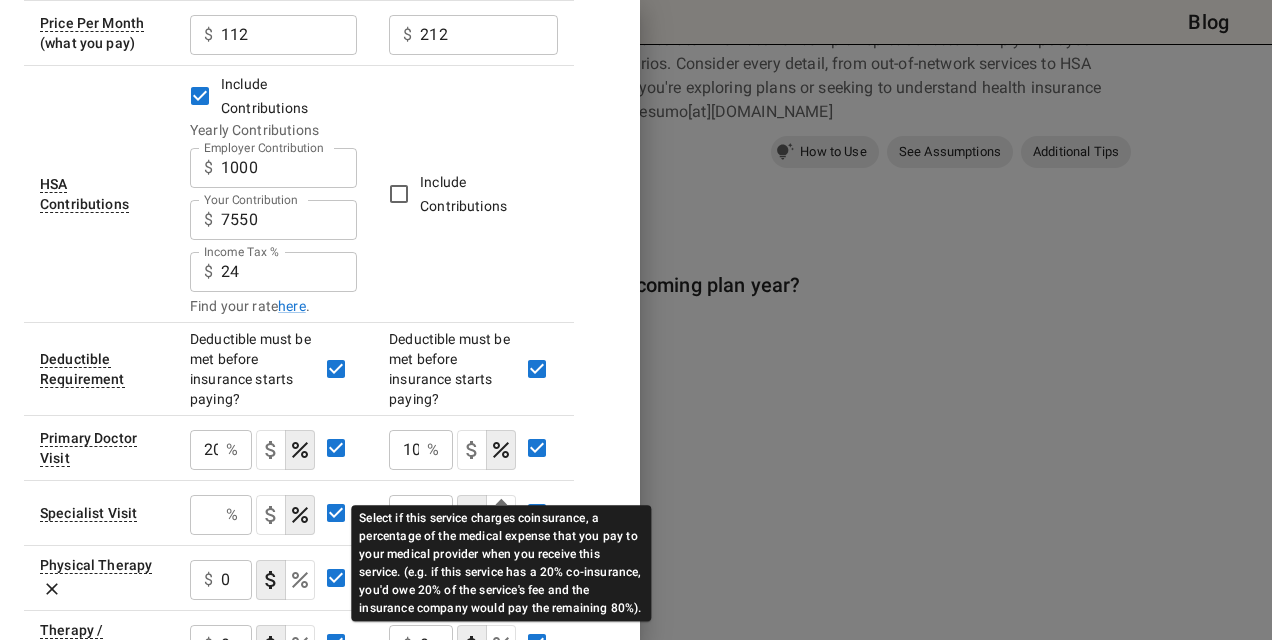 click 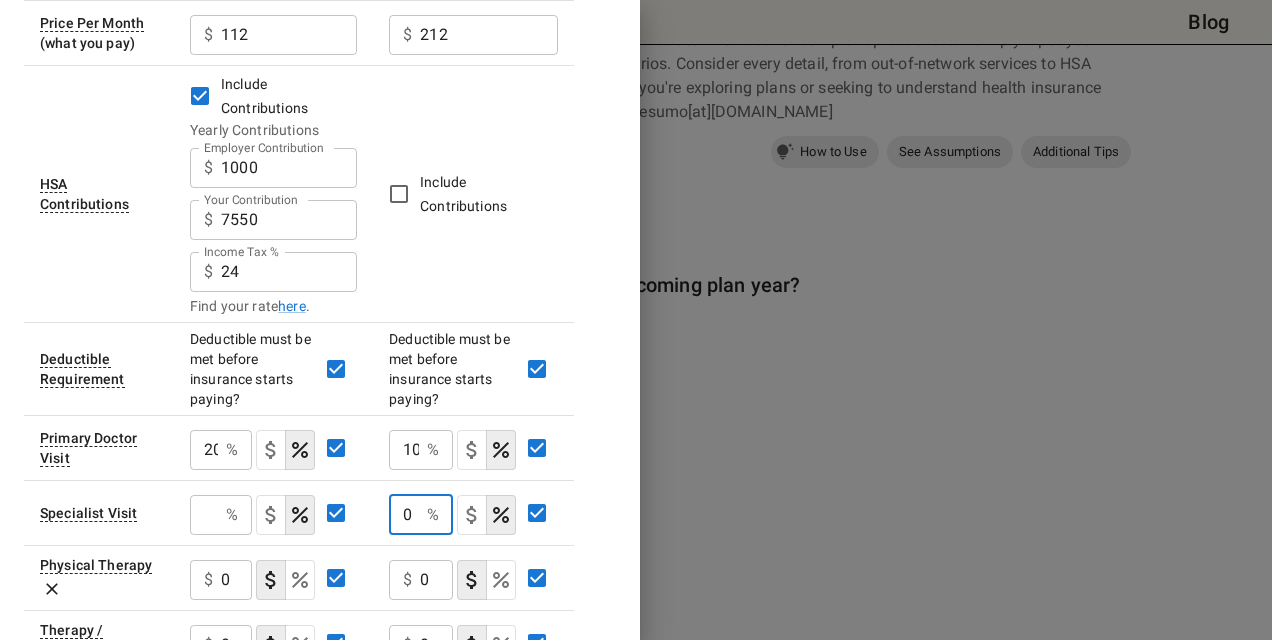 drag, startPoint x: 418, startPoint y: 475, endPoint x: 358, endPoint y: 468, distance: 60.40695 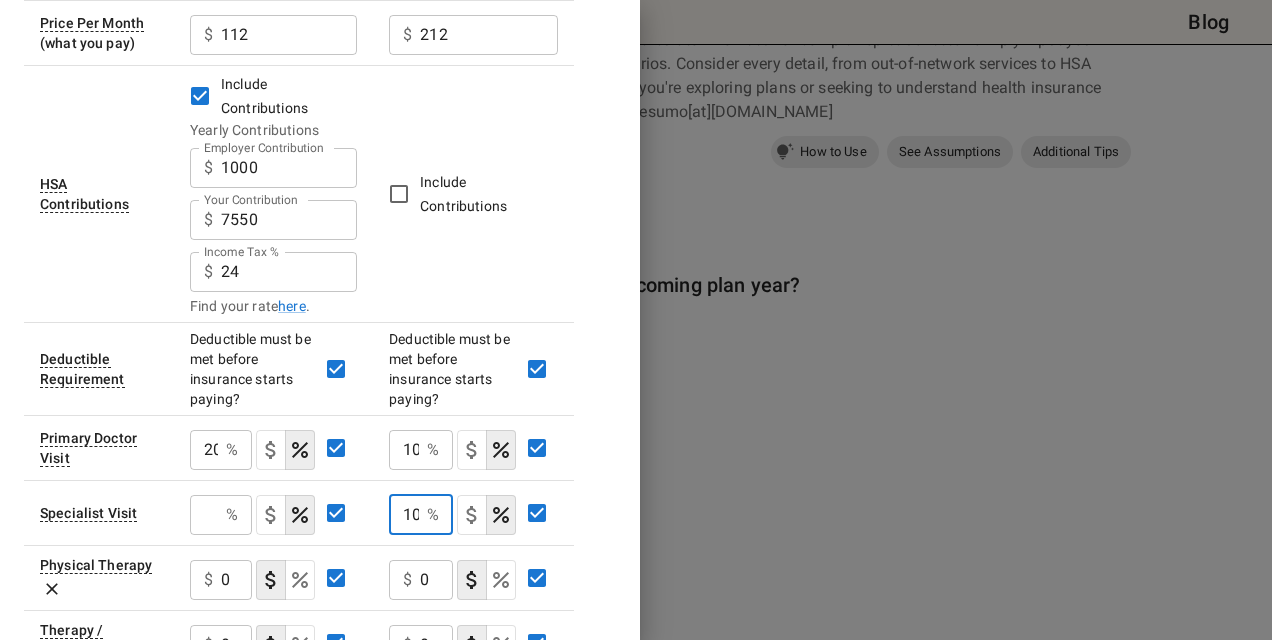 scroll, scrollTop: 0, scrollLeft: 2, axis: horizontal 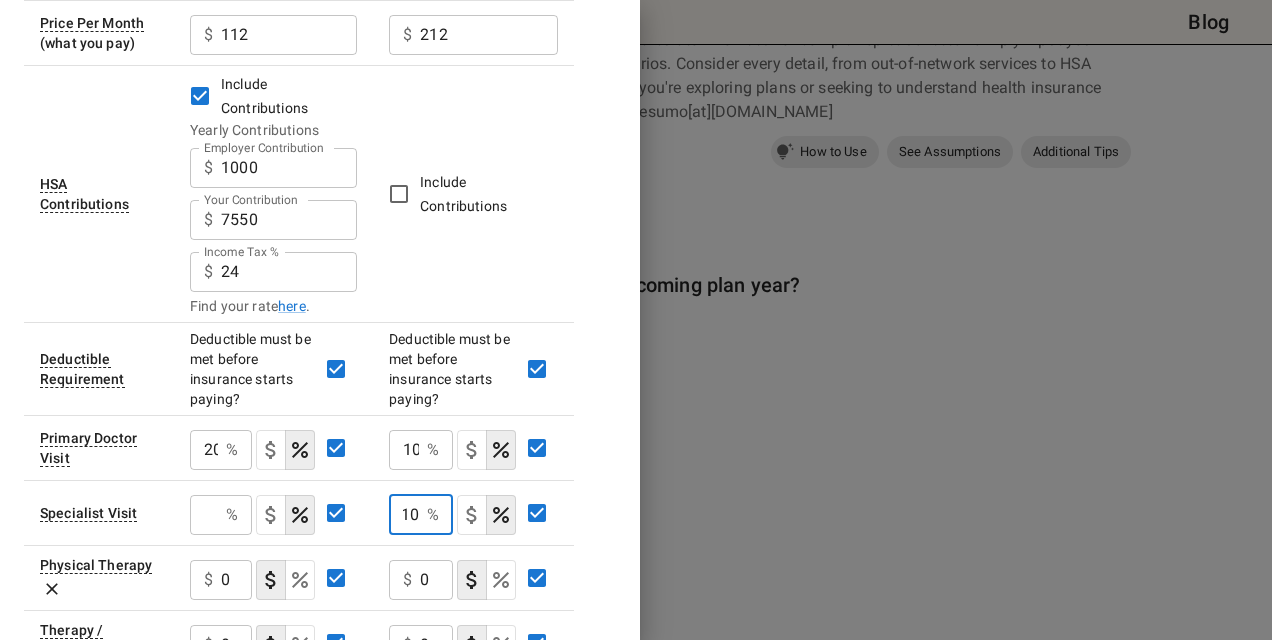 type on "10" 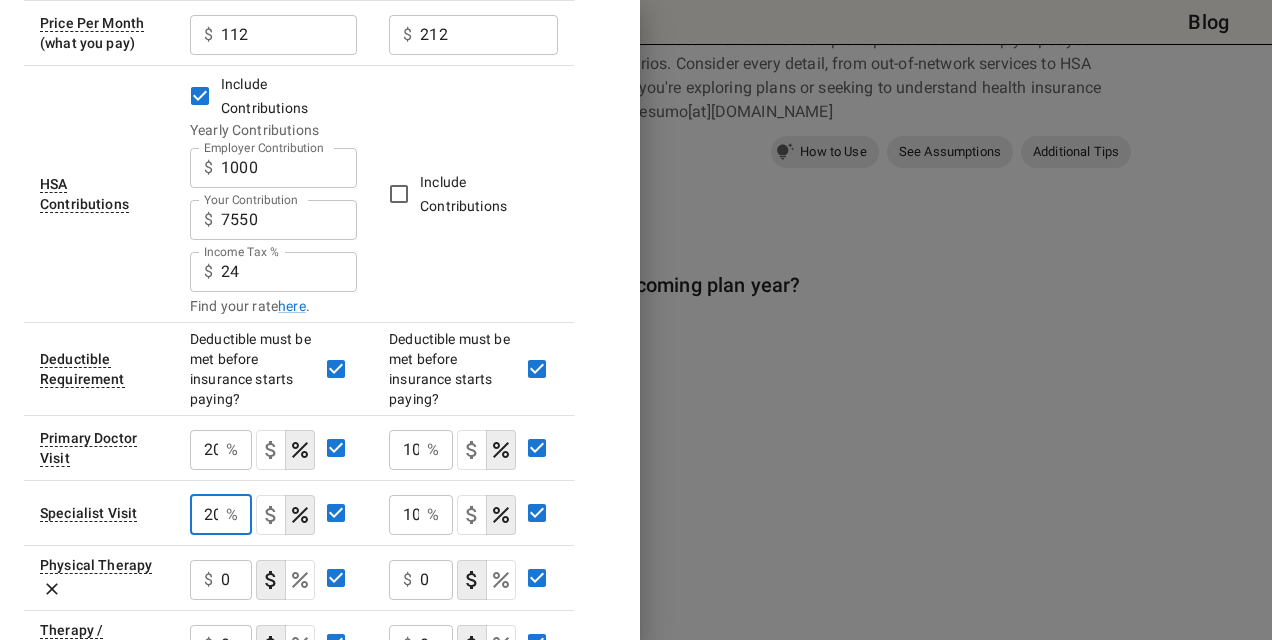 scroll, scrollTop: 0, scrollLeft: 2, axis: horizontal 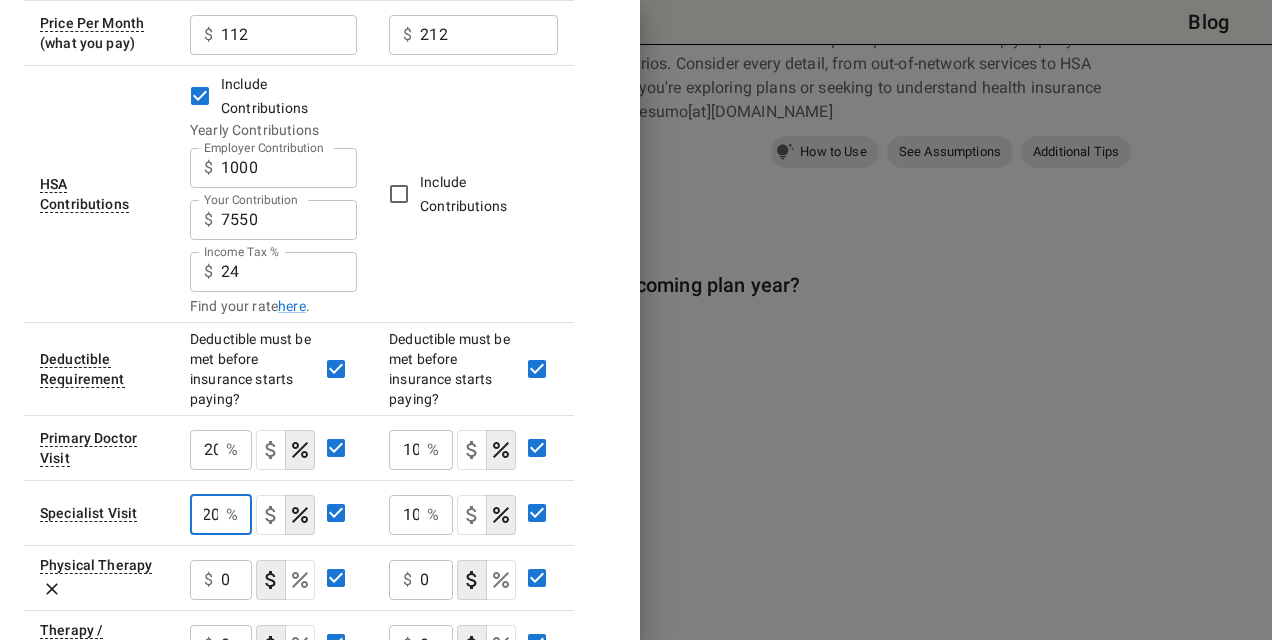 type on "20" 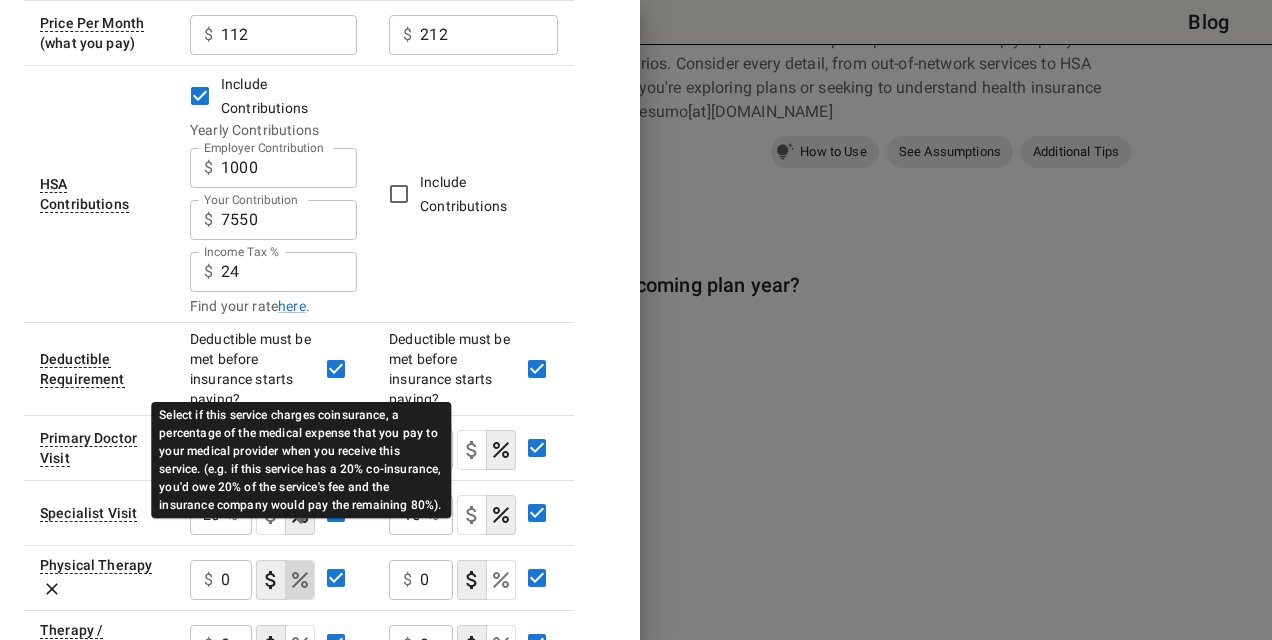 click 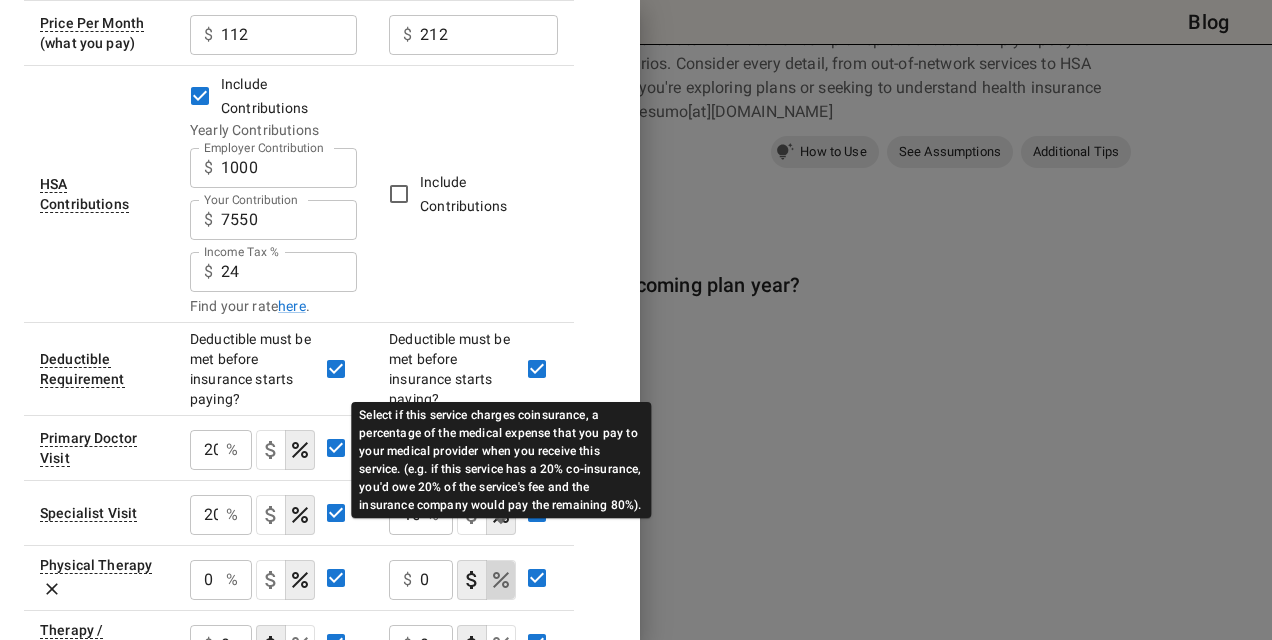 click 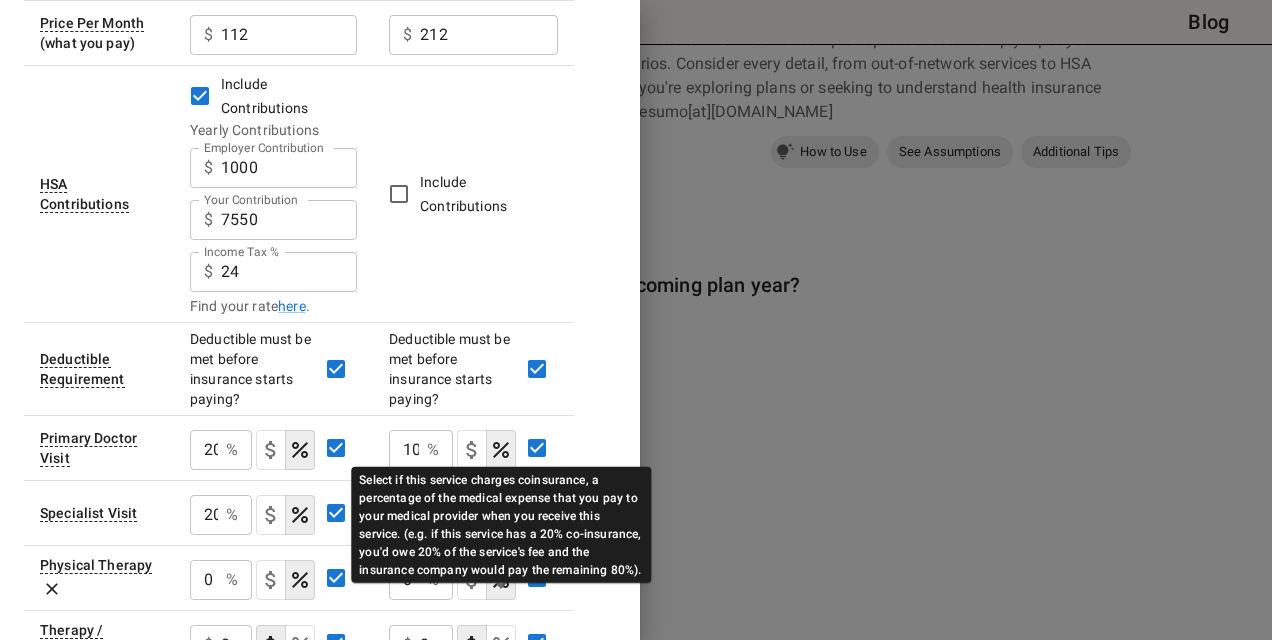 click 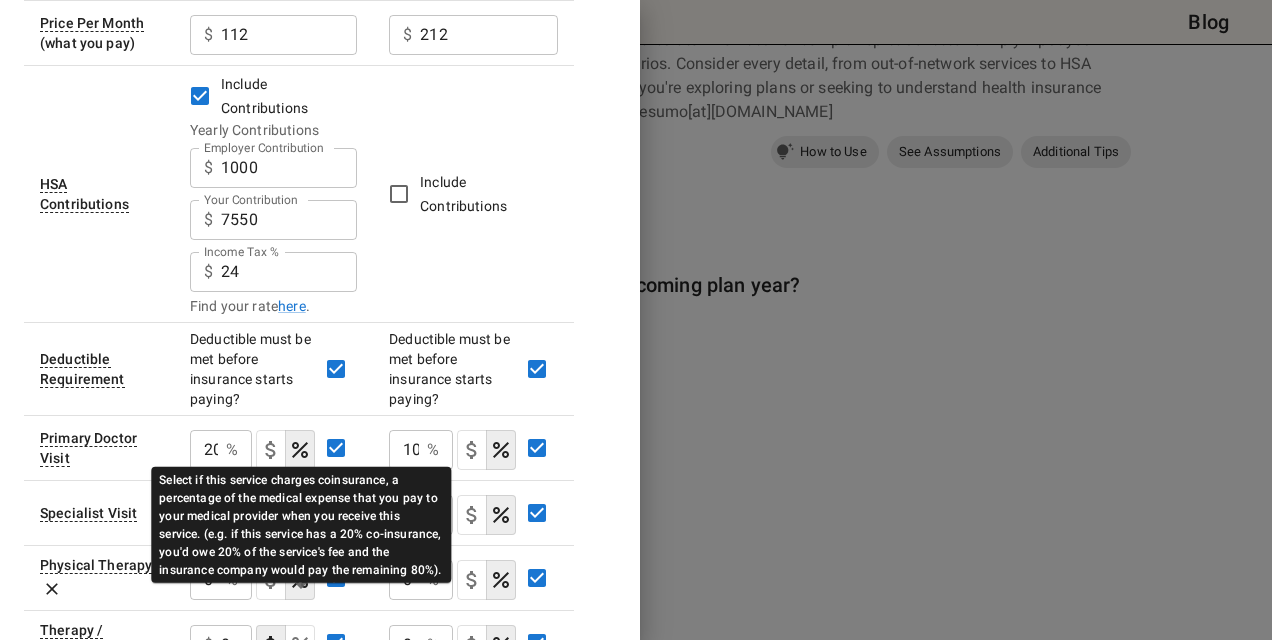 click 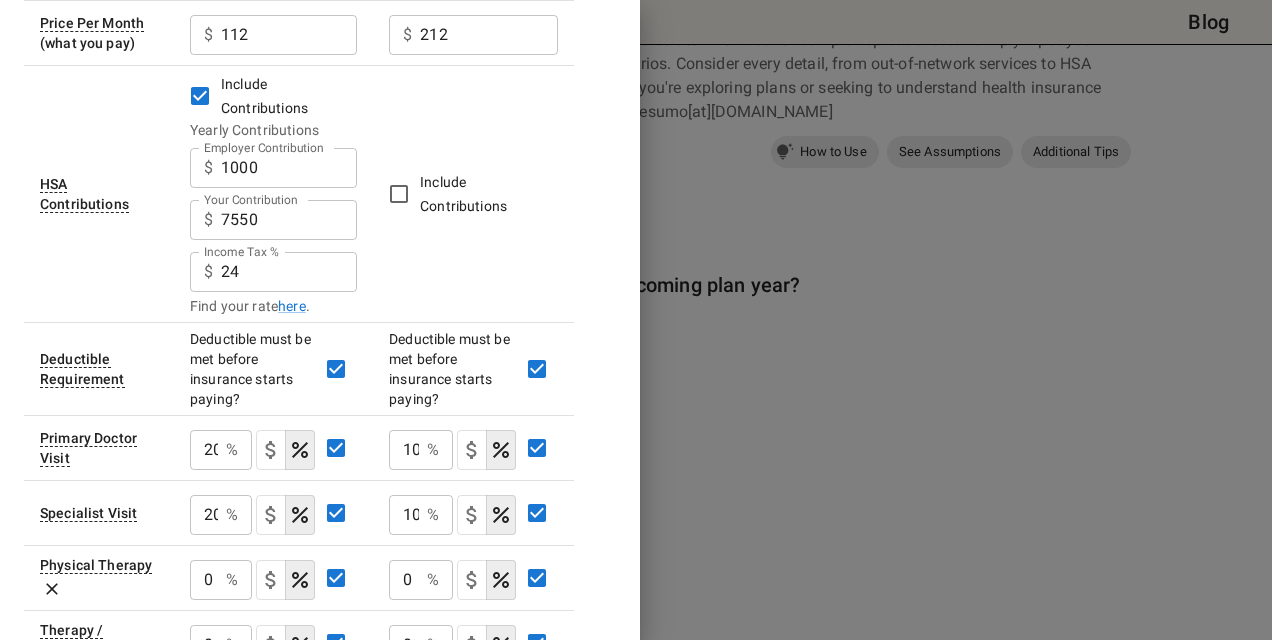 scroll, scrollTop: 660, scrollLeft: 0, axis: vertical 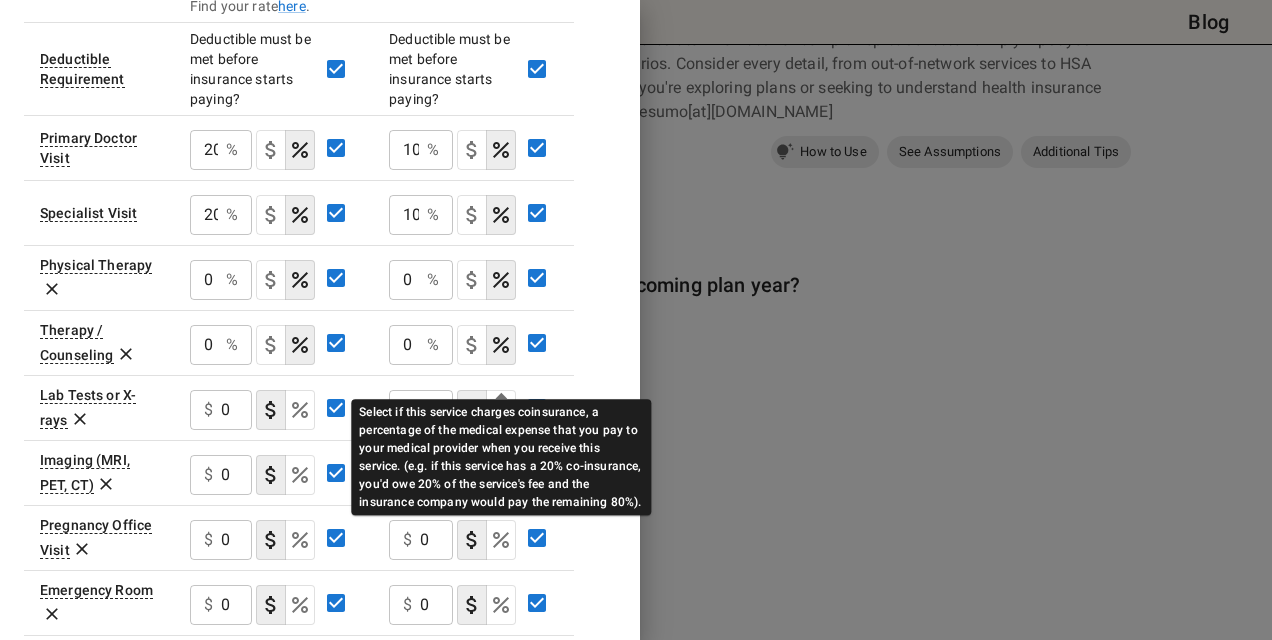 drag, startPoint x: 504, startPoint y: 374, endPoint x: 430, endPoint y: 387, distance: 75.13322 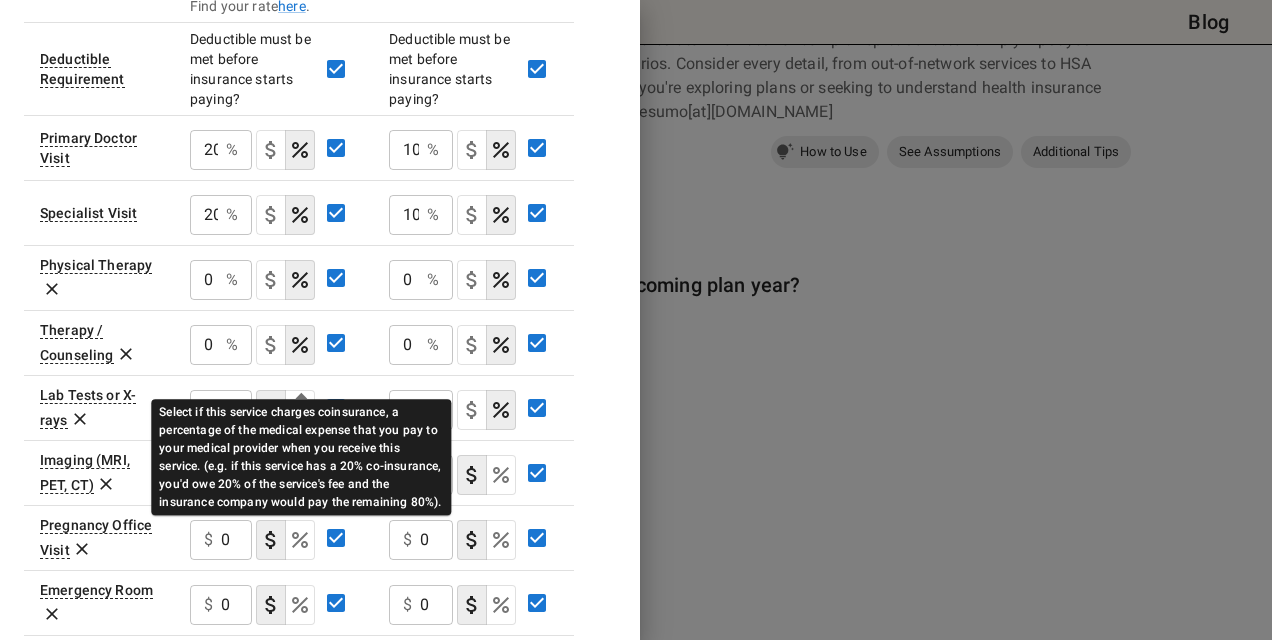 click 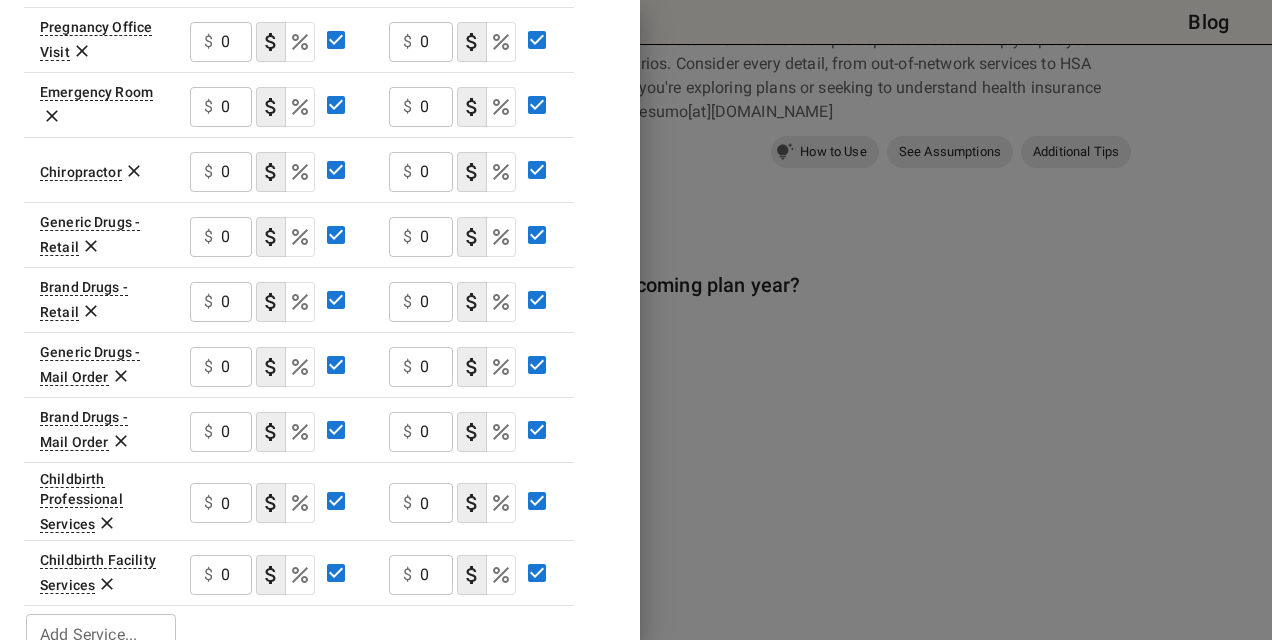 scroll, scrollTop: 1160, scrollLeft: 0, axis: vertical 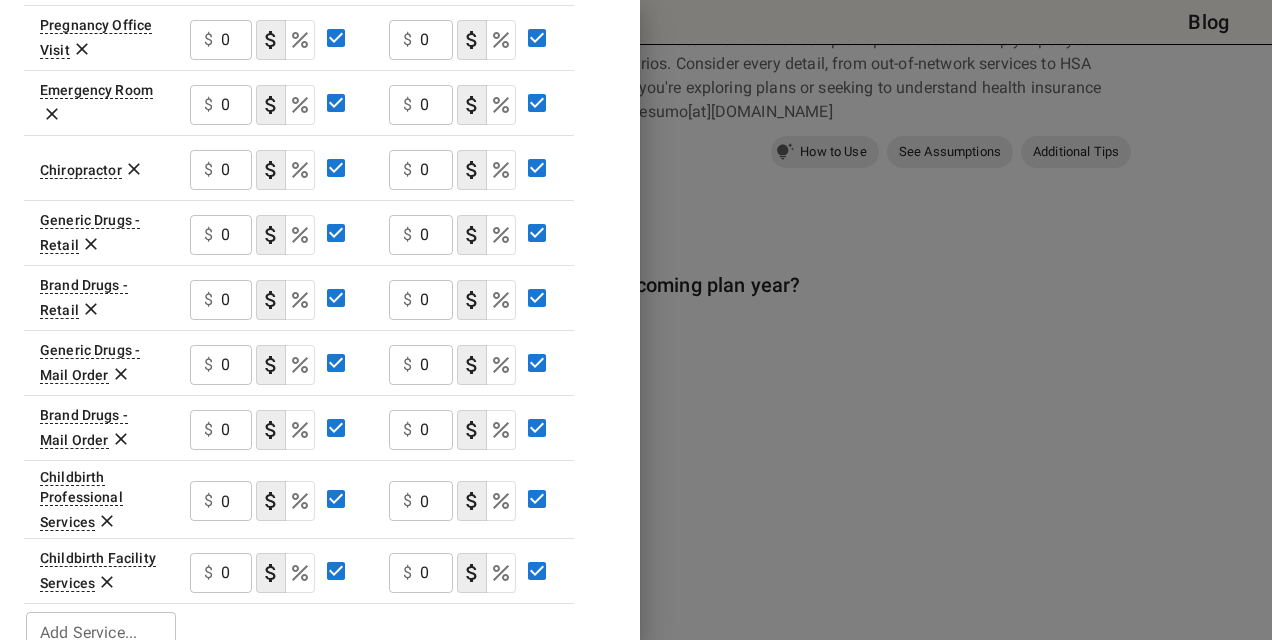 click 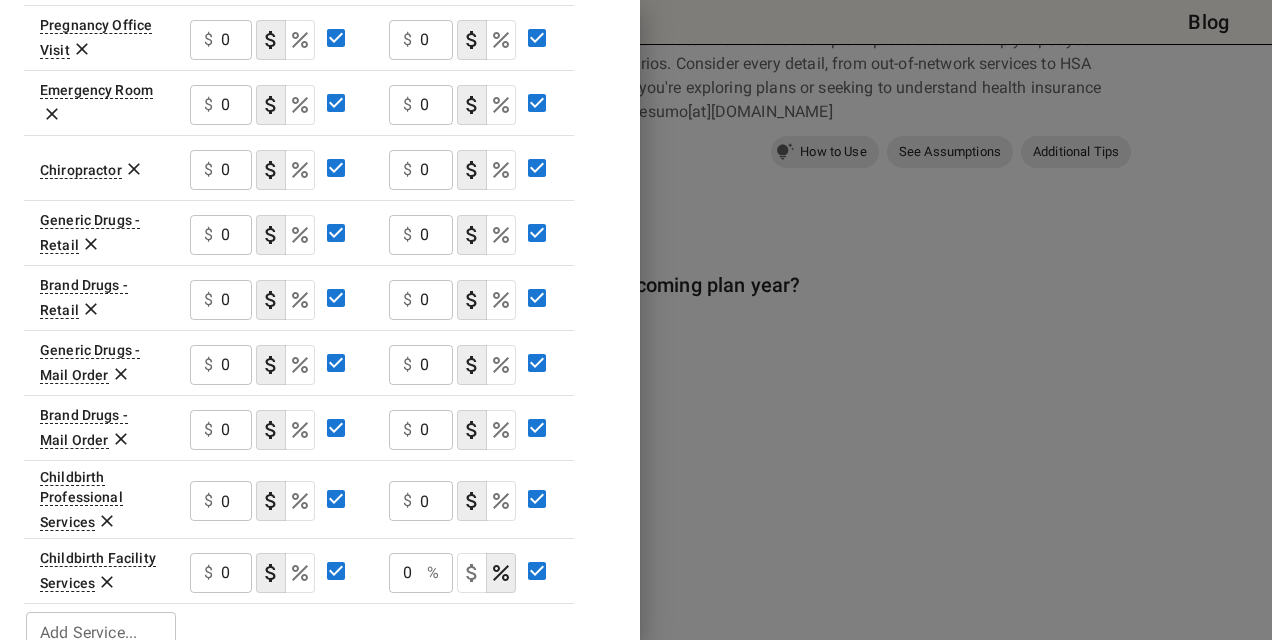 click 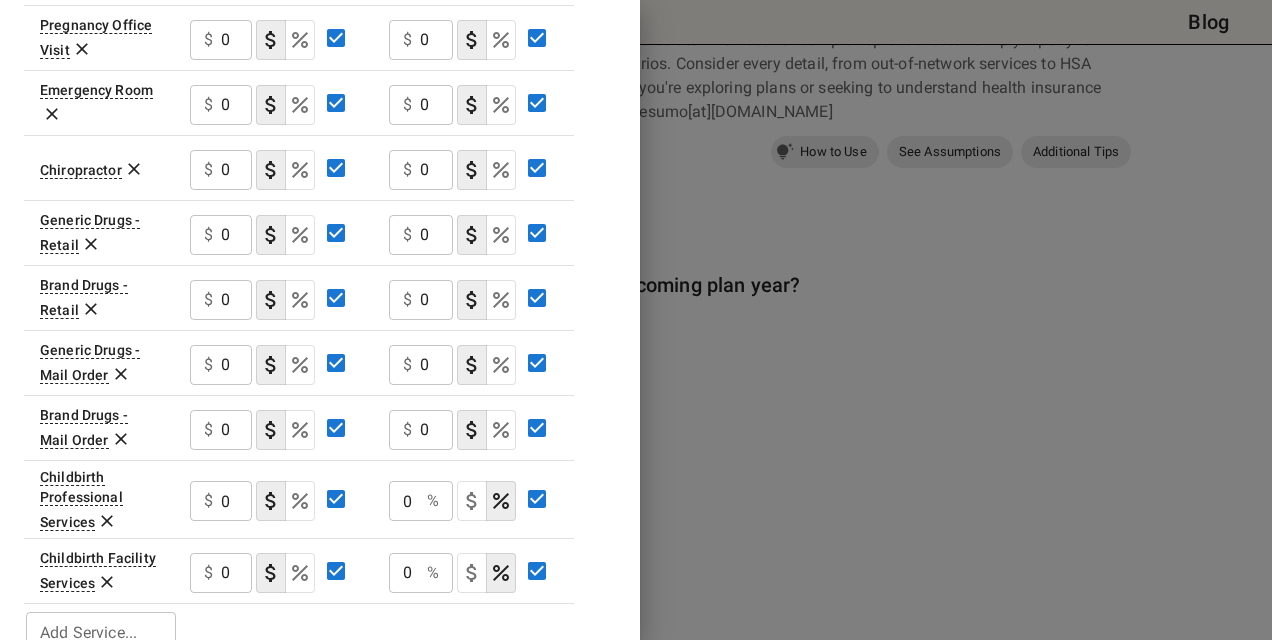 click 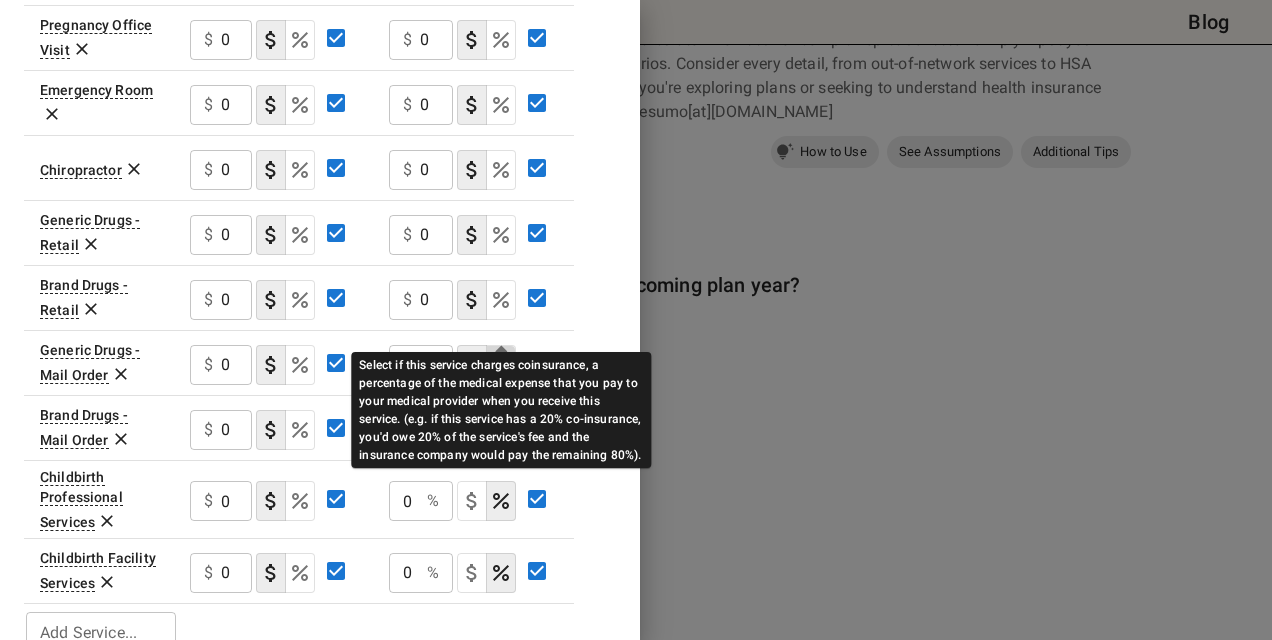 drag, startPoint x: 508, startPoint y: 325, endPoint x: 503, endPoint y: 289, distance: 36.345562 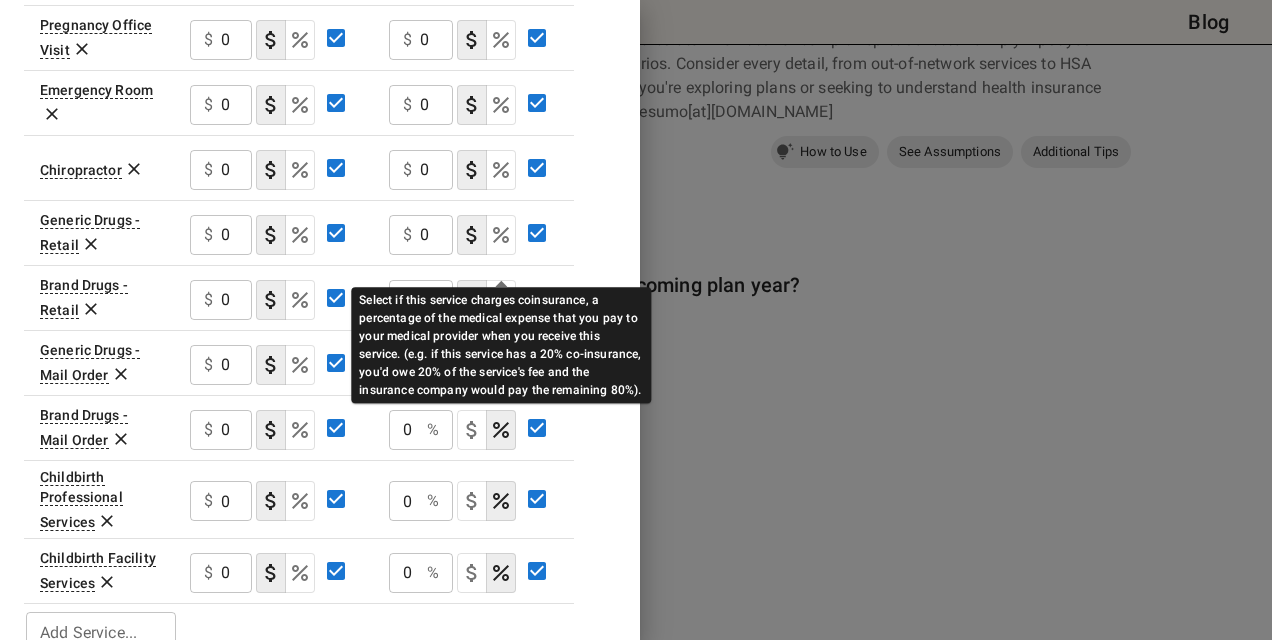 drag, startPoint x: 500, startPoint y: 252, endPoint x: 504, endPoint y: 238, distance: 14.56022 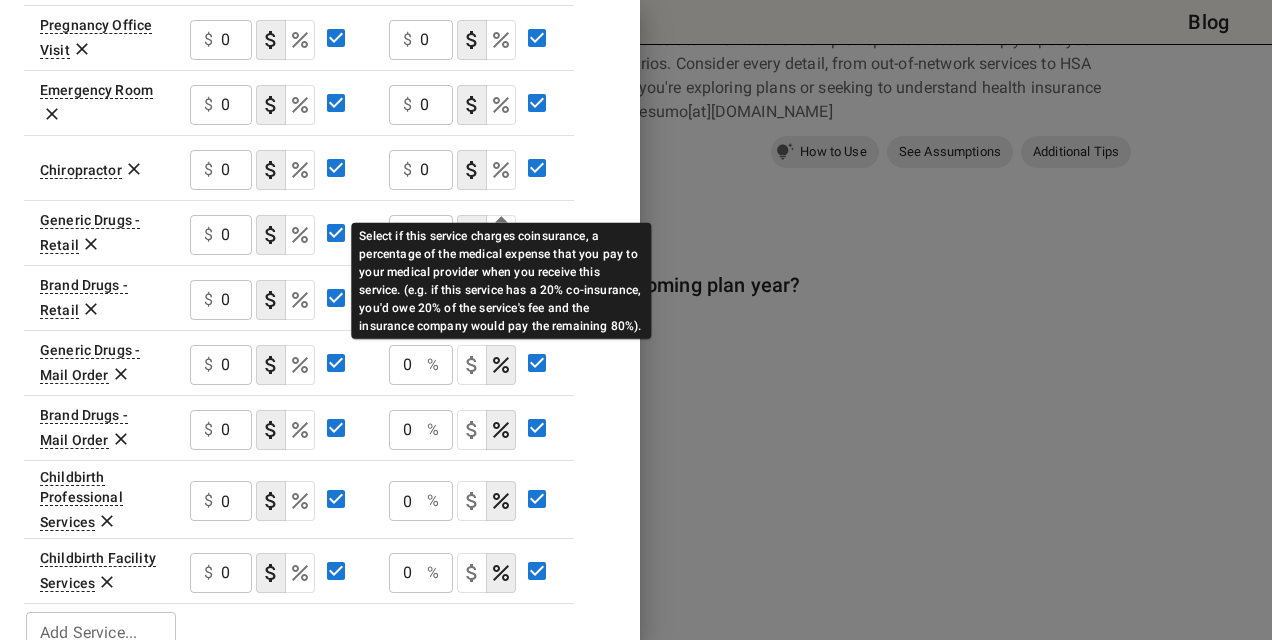 drag, startPoint x: 508, startPoint y: 189, endPoint x: 512, endPoint y: 160, distance: 29.274563 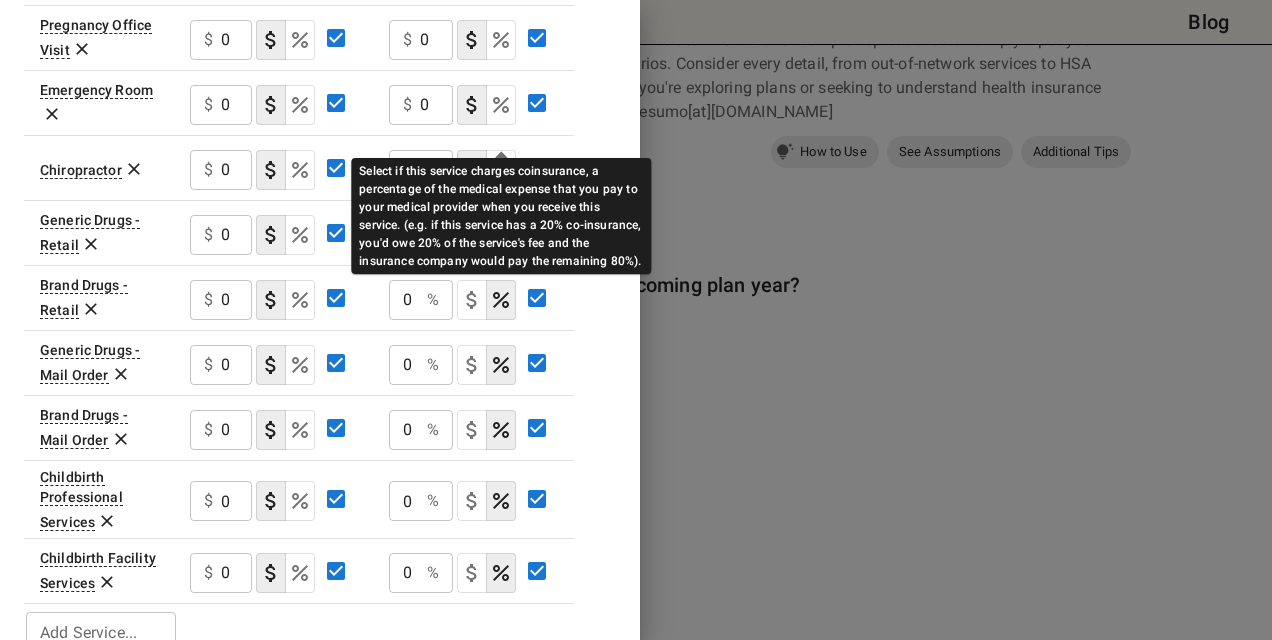 drag, startPoint x: 511, startPoint y: 130, endPoint x: 506, endPoint y: 100, distance: 30.413813 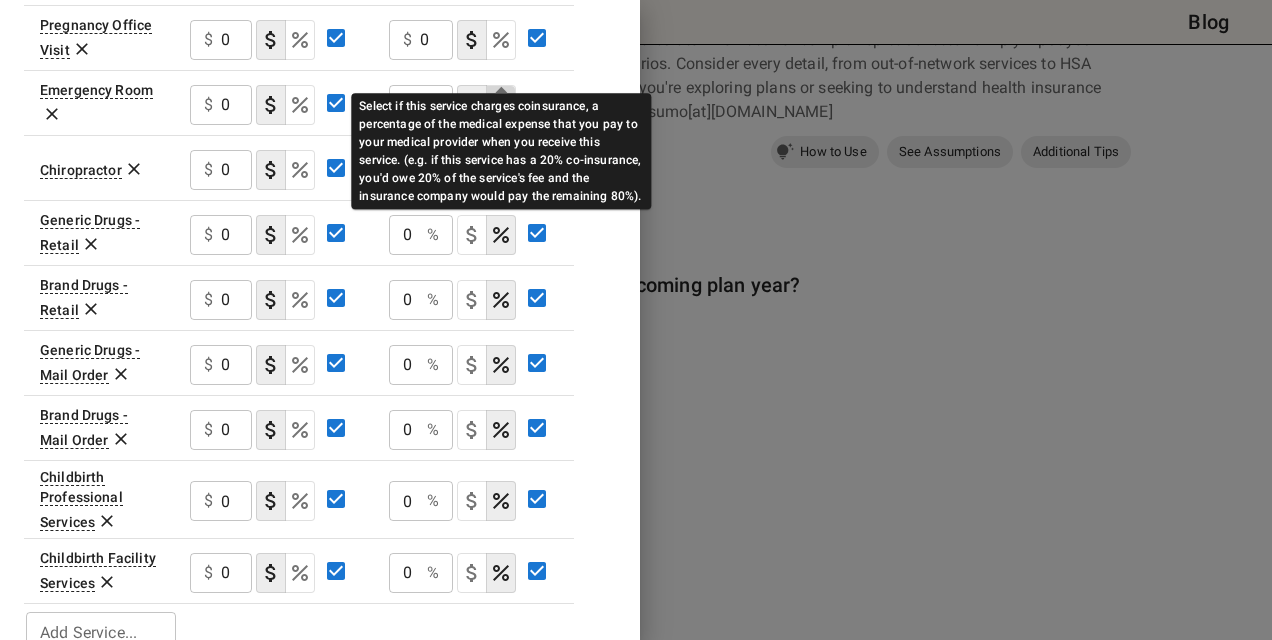click 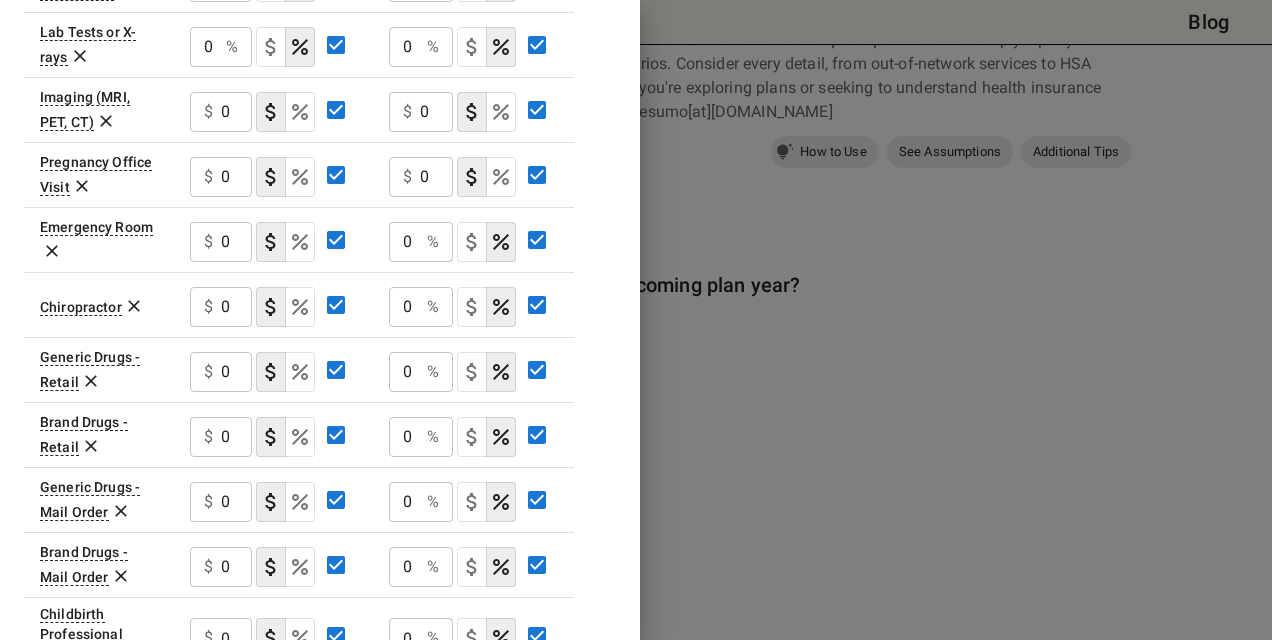 scroll, scrollTop: 860, scrollLeft: 0, axis: vertical 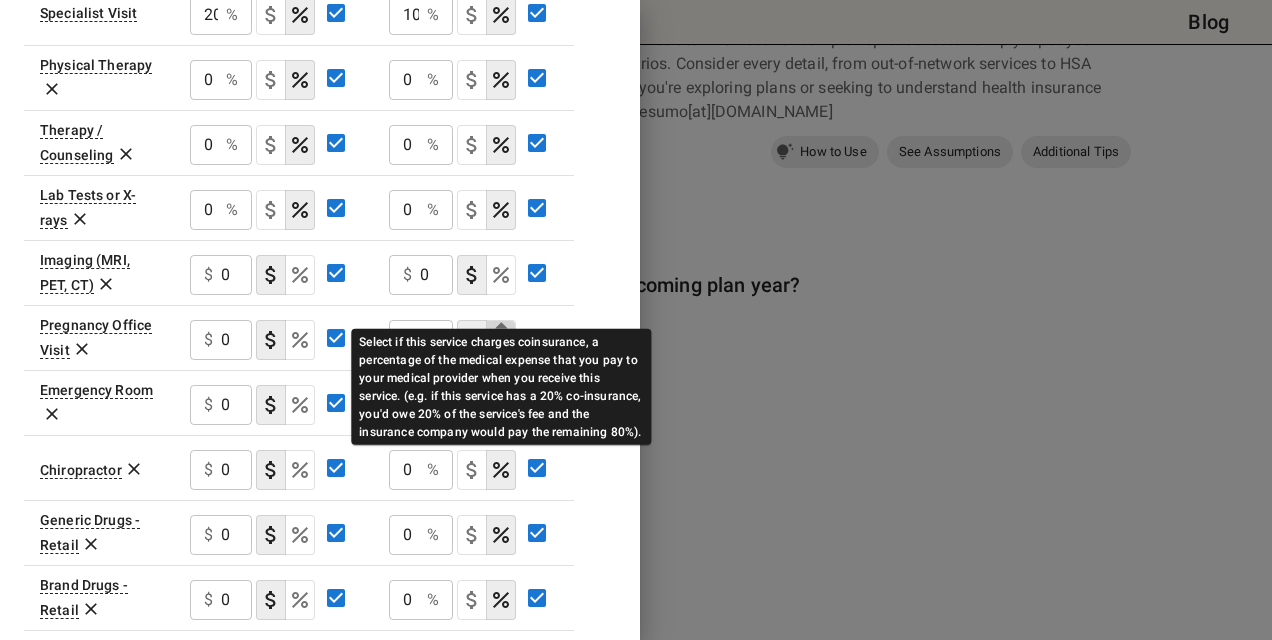 drag, startPoint x: 499, startPoint y: 296, endPoint x: 506, endPoint y: 262, distance: 34.713108 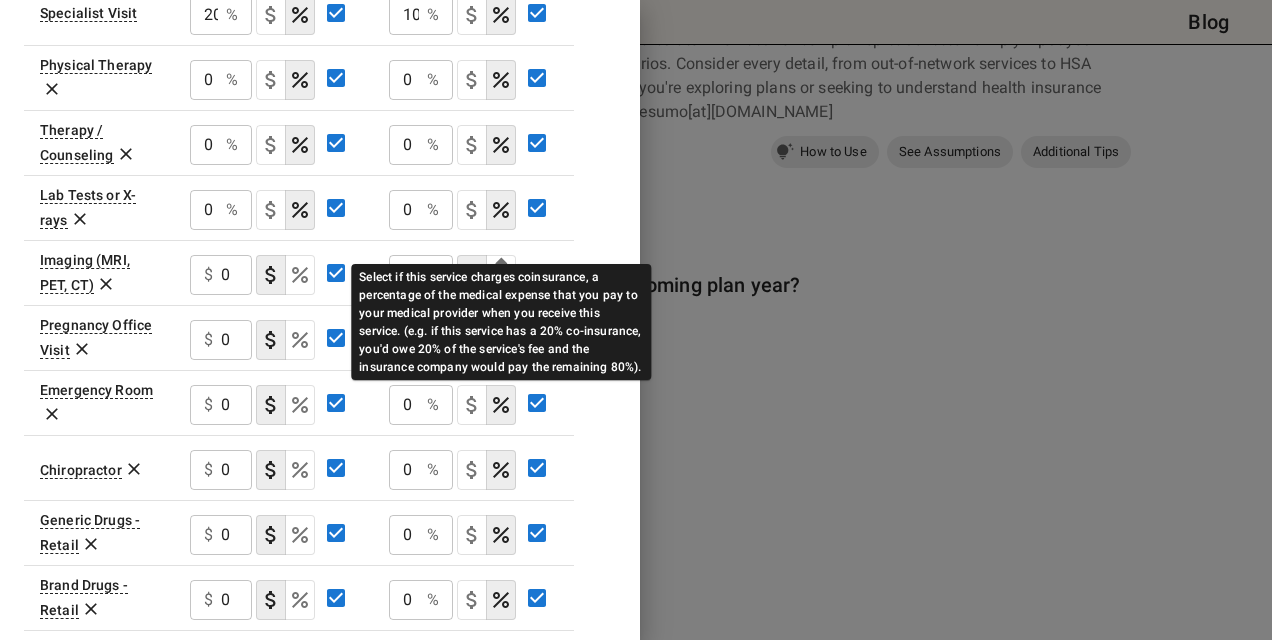 click 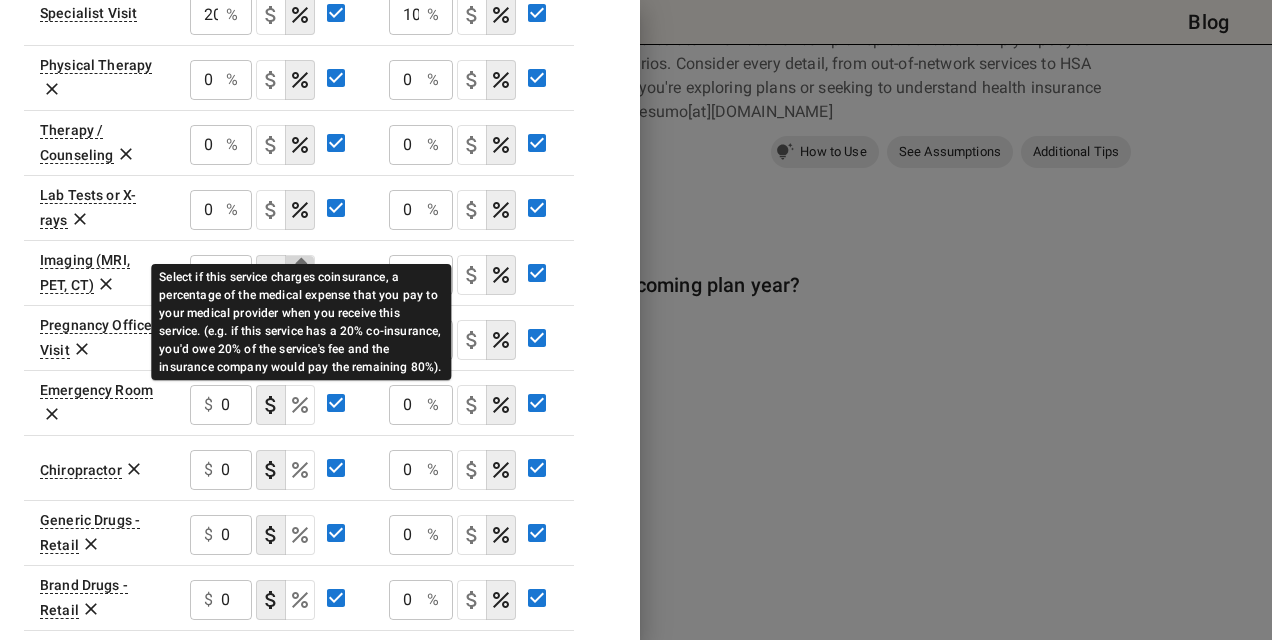 click 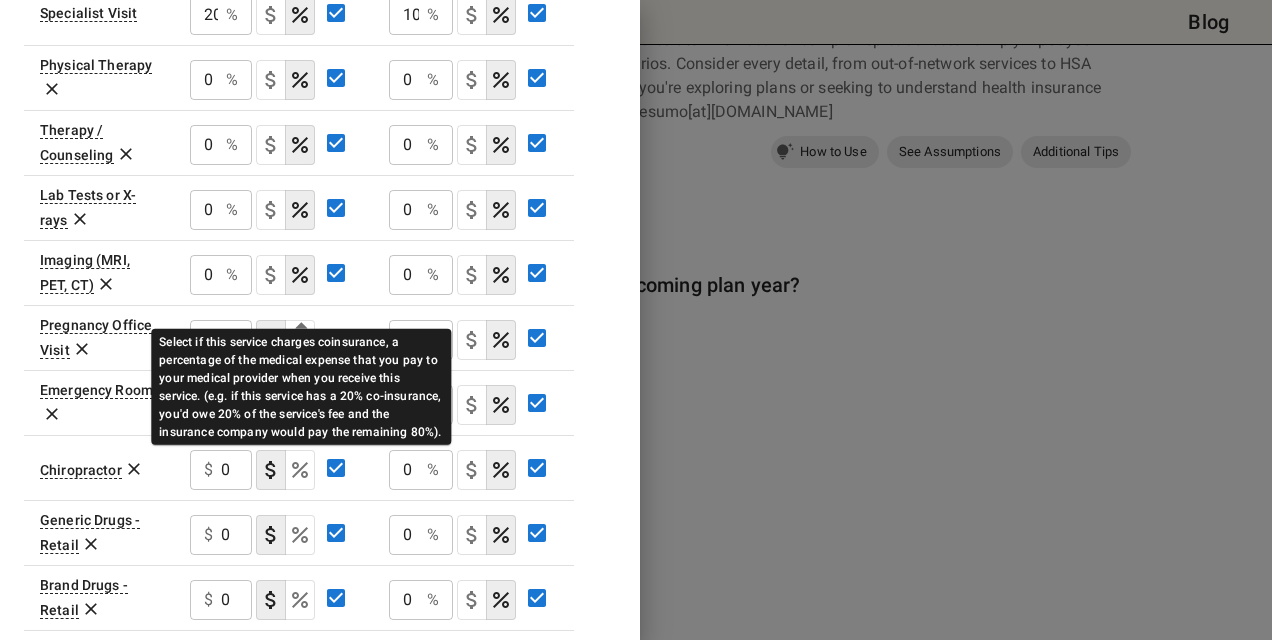 drag, startPoint x: 301, startPoint y: 306, endPoint x: 299, endPoint y: 335, distance: 29.068884 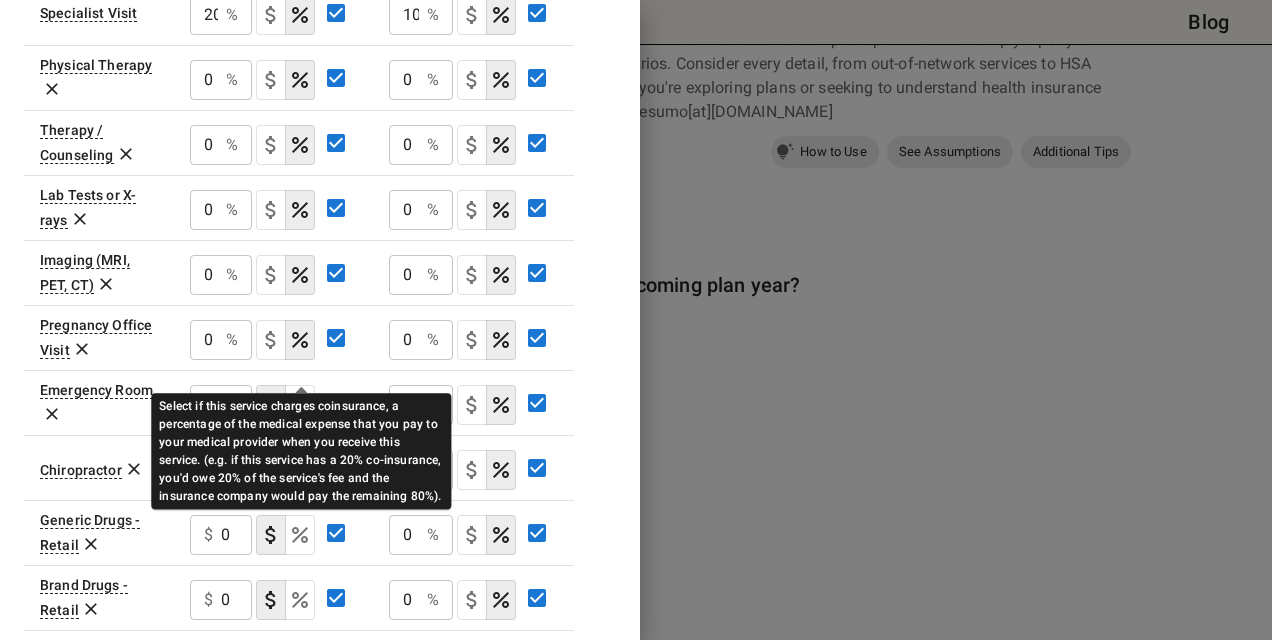 click 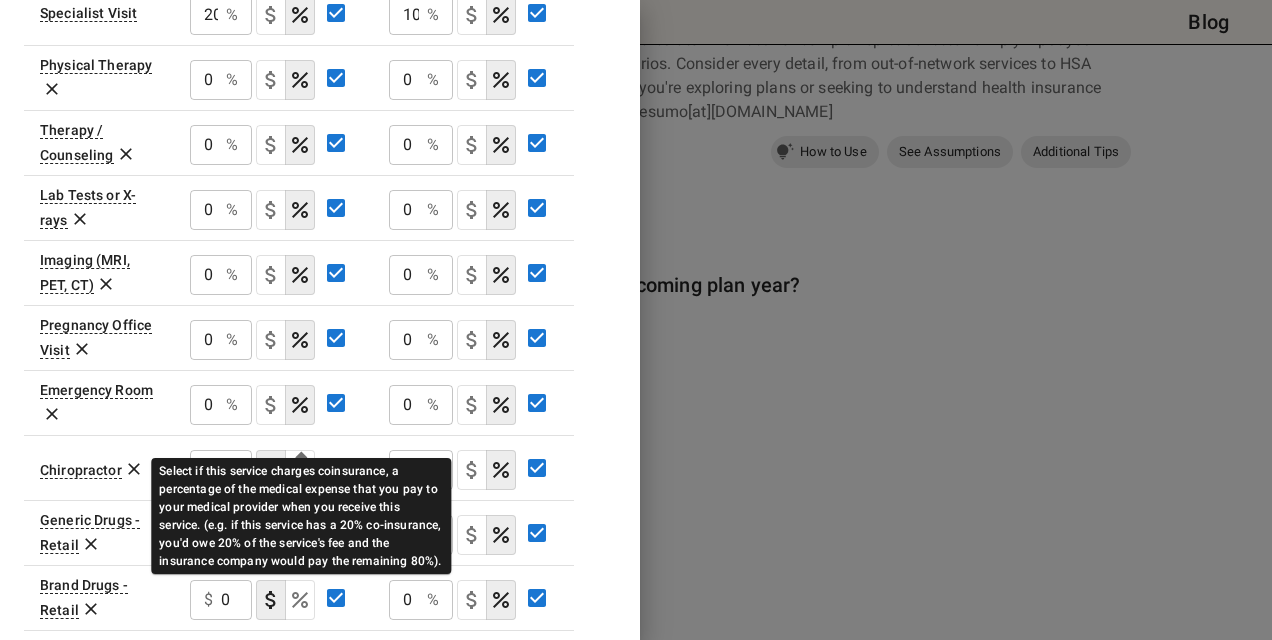 drag, startPoint x: 308, startPoint y: 439, endPoint x: 274, endPoint y: 442, distance: 34.132095 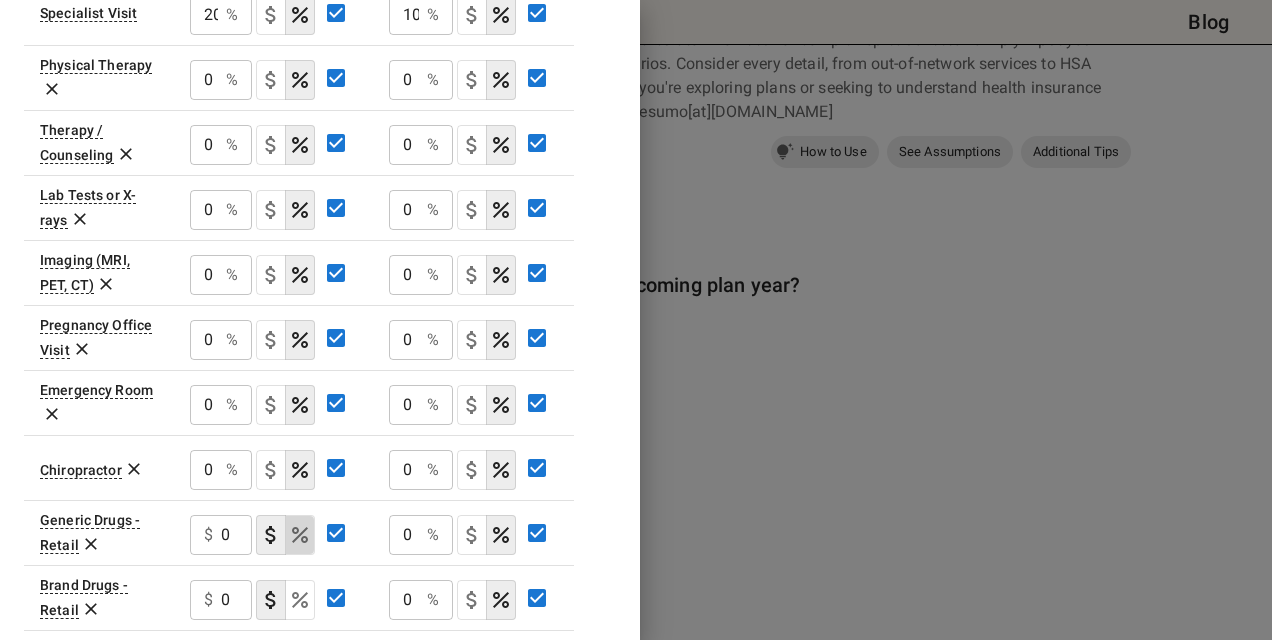 click at bounding box center (300, 535) 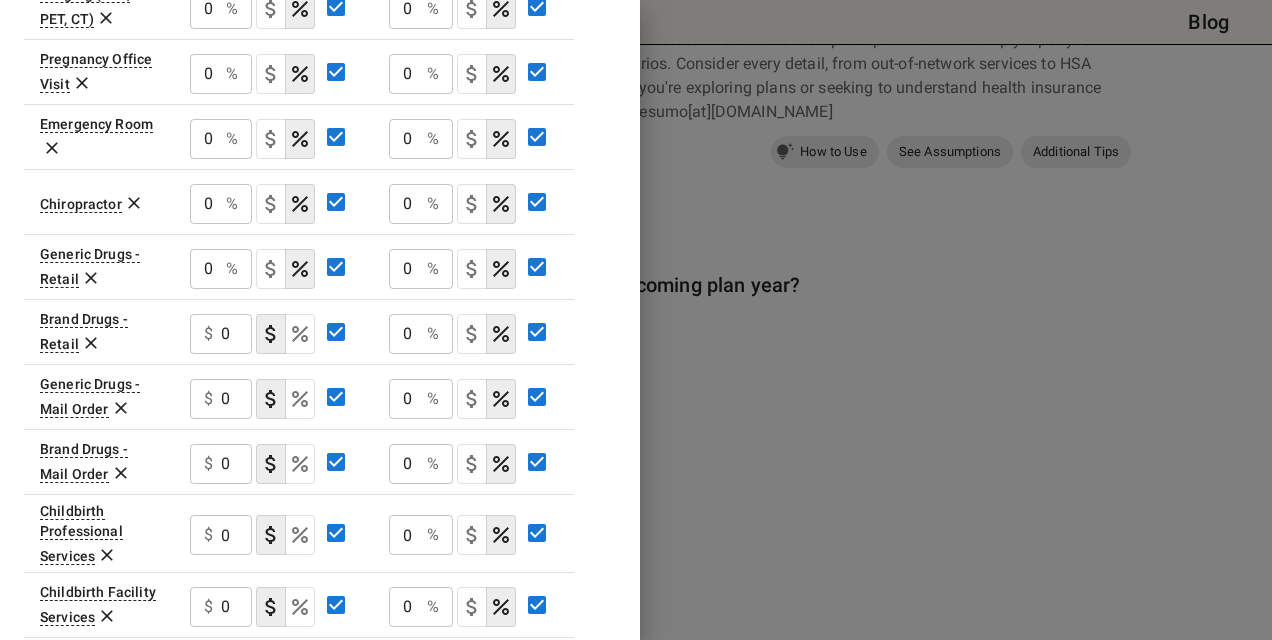 scroll, scrollTop: 1160, scrollLeft: 0, axis: vertical 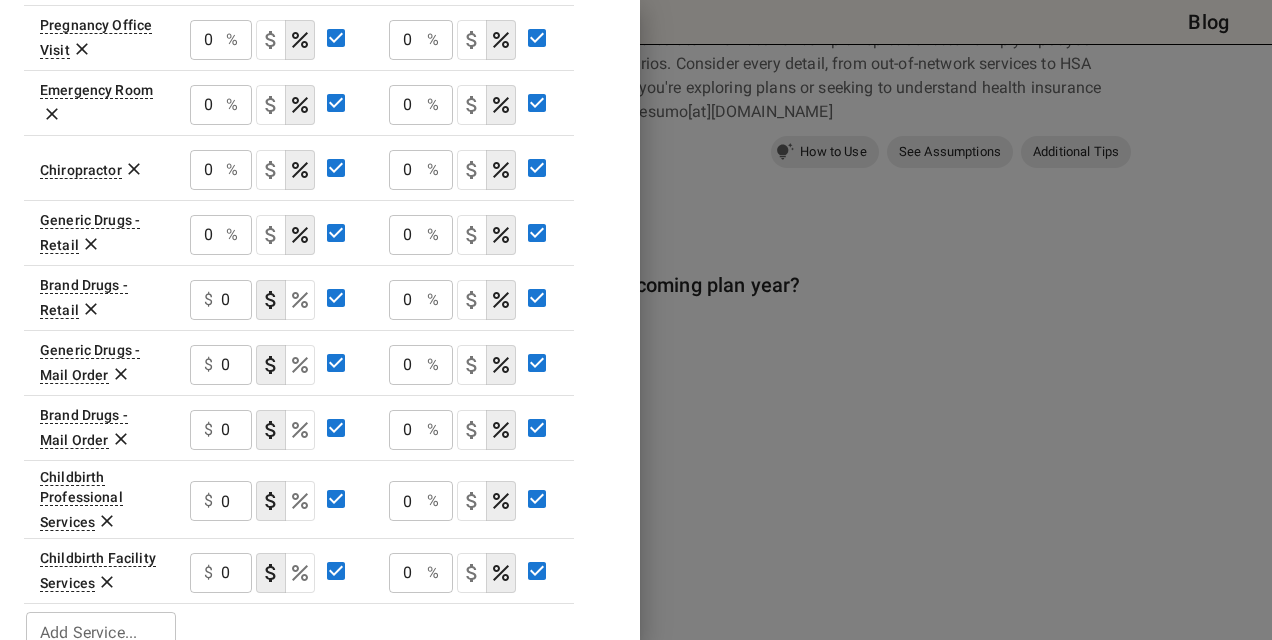 click 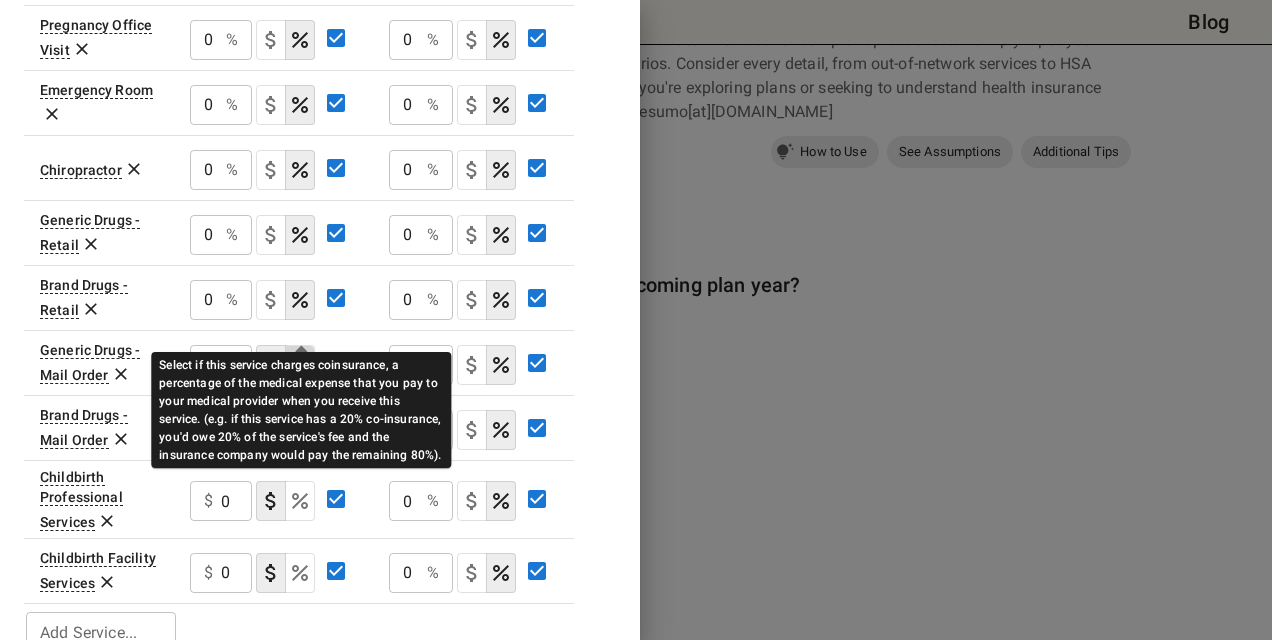 click 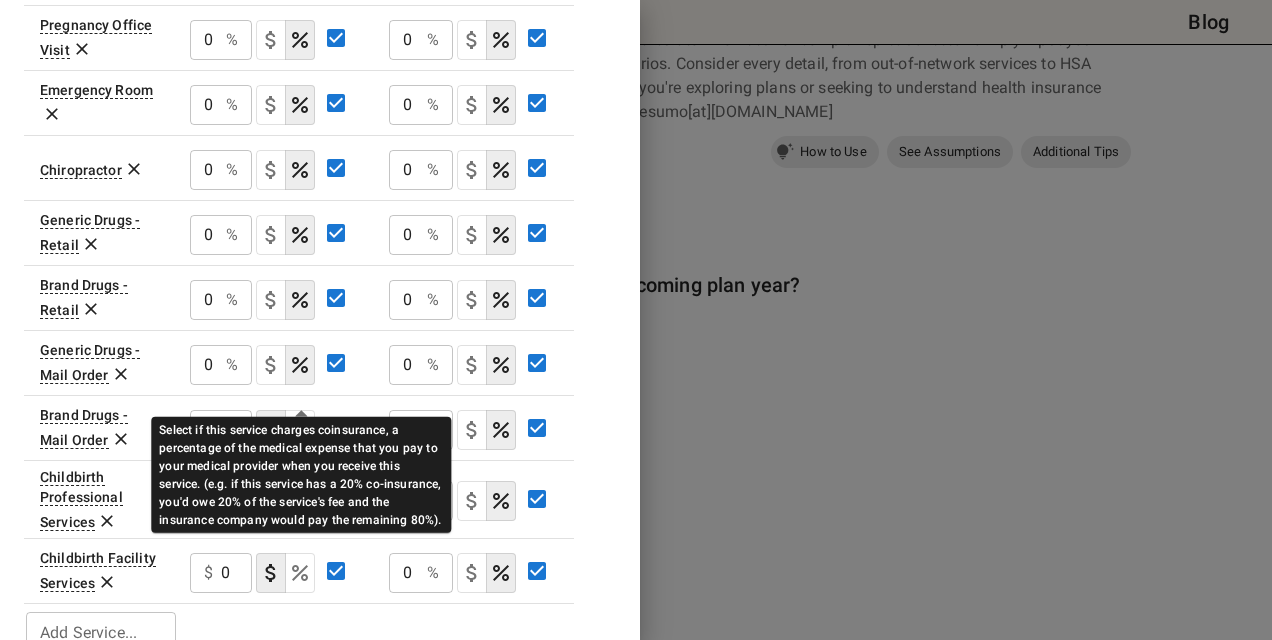 click 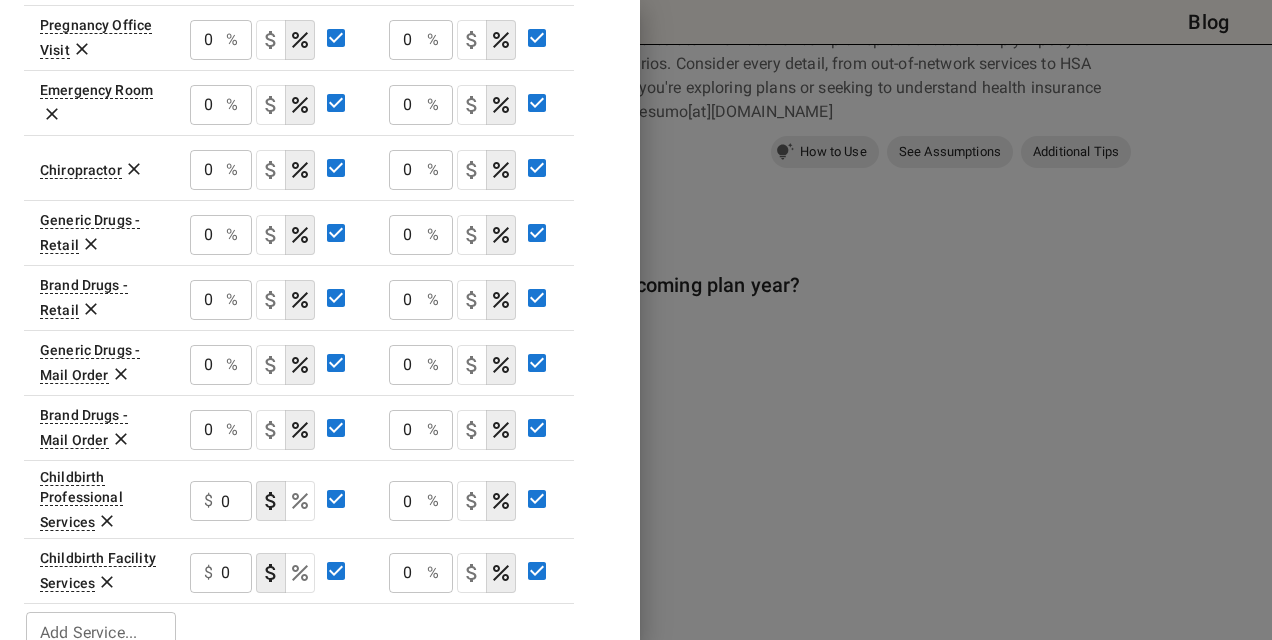 click 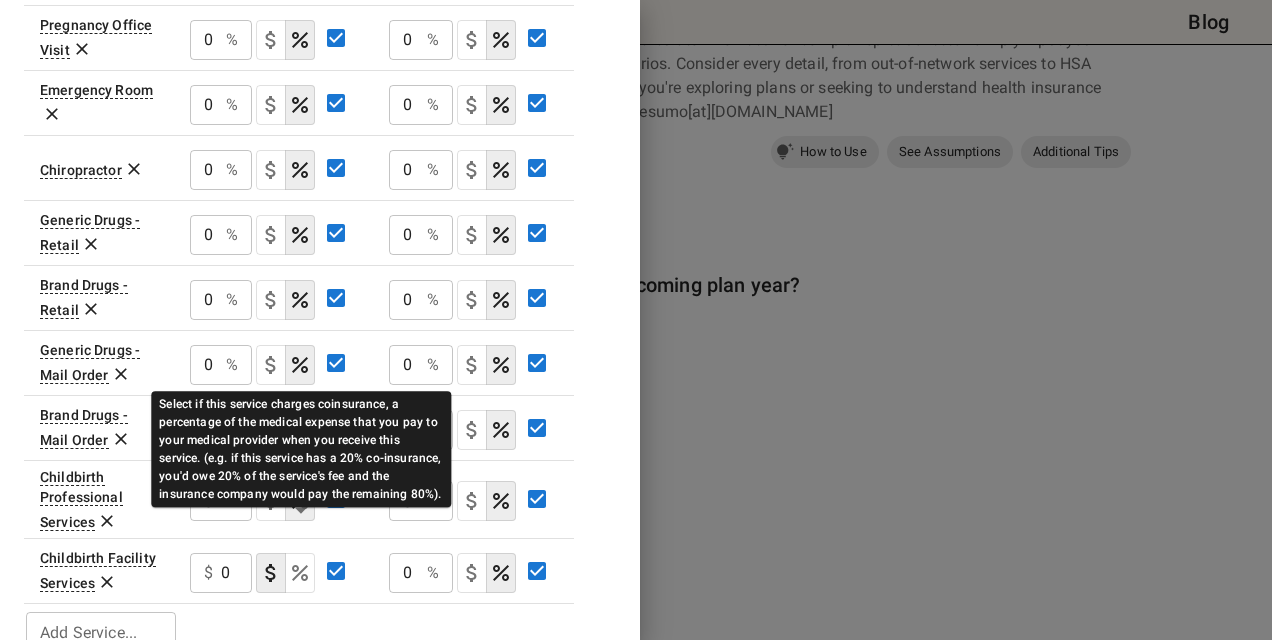click 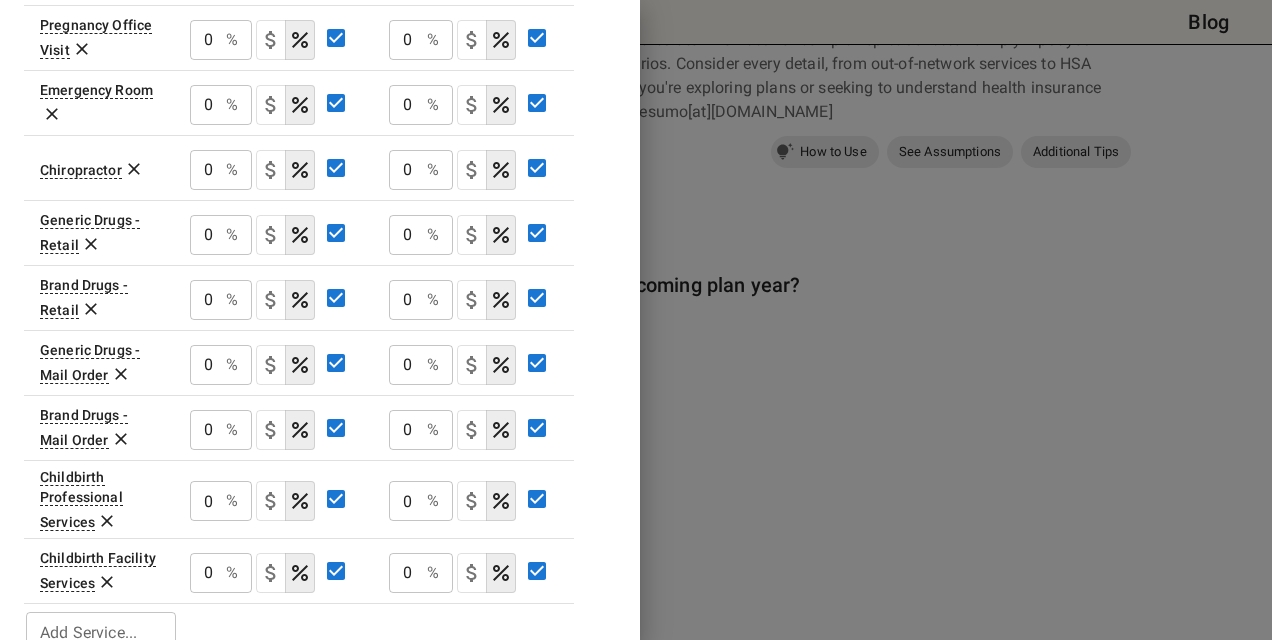 scroll, scrollTop: 460, scrollLeft: 0, axis: vertical 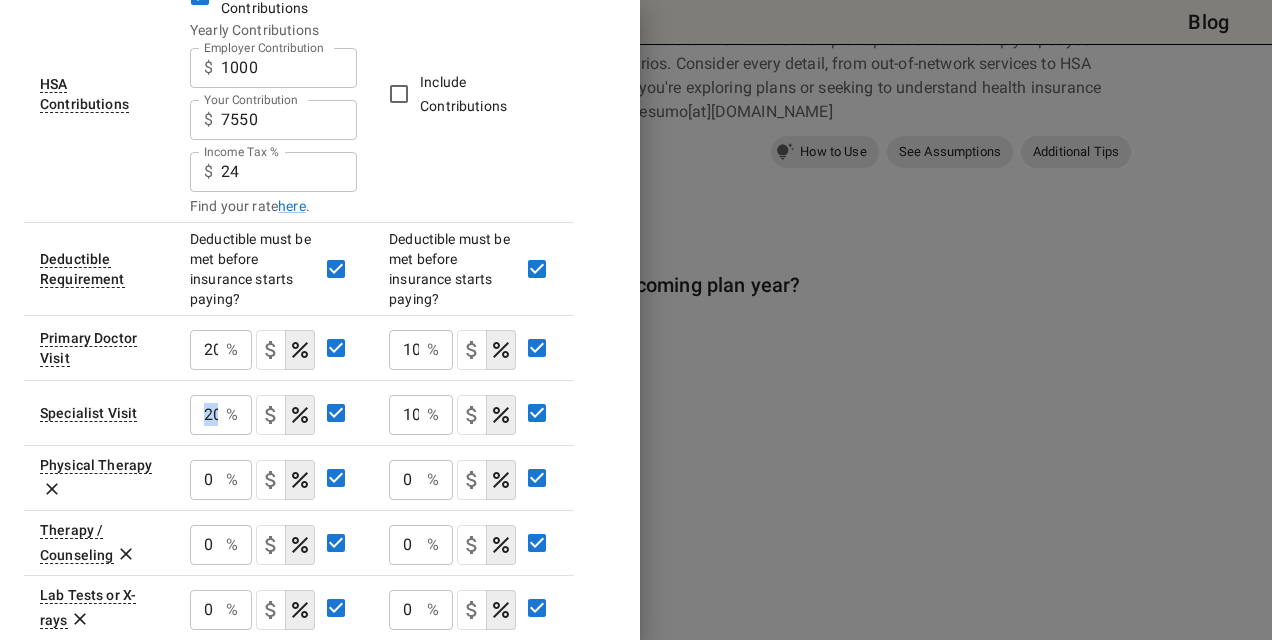 drag, startPoint x: 229, startPoint y: 379, endPoint x: 163, endPoint y: 384, distance: 66.189125 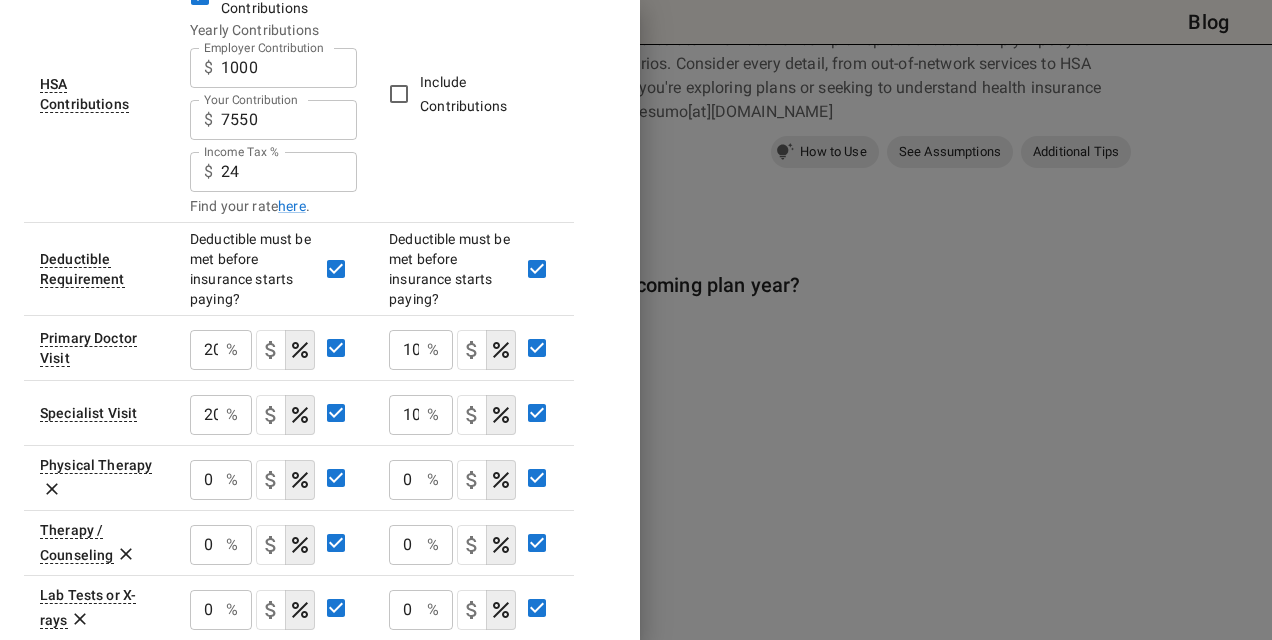 click on "0" at bounding box center [204, 350] 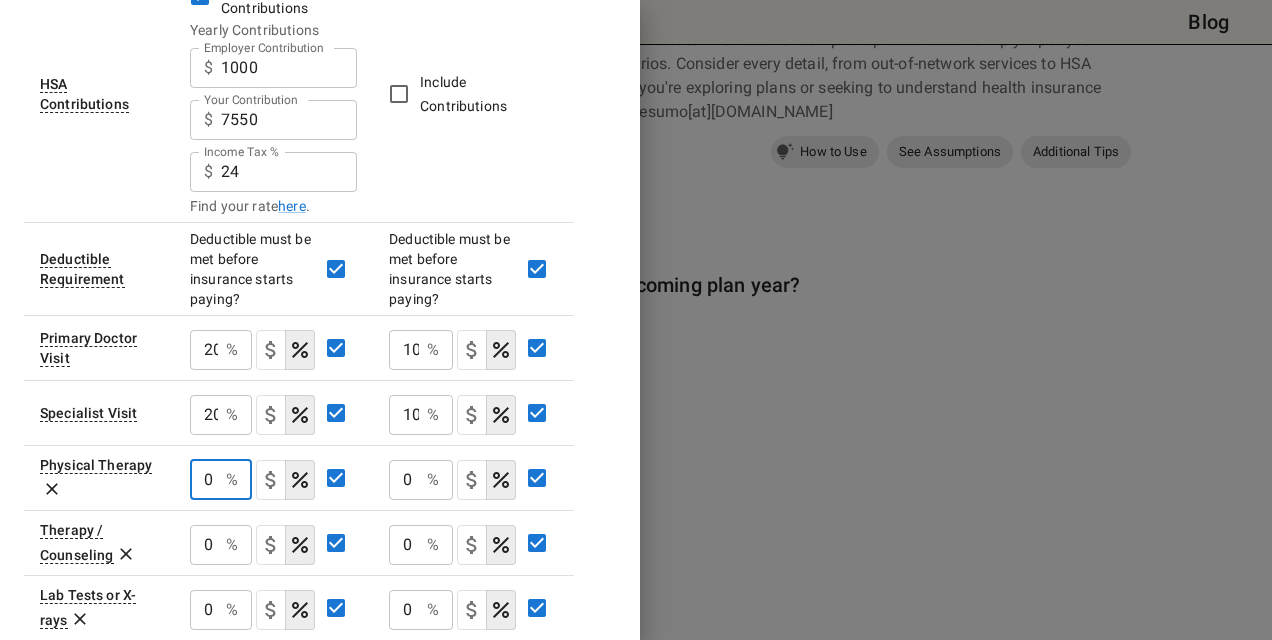 click on "0" at bounding box center (204, 480) 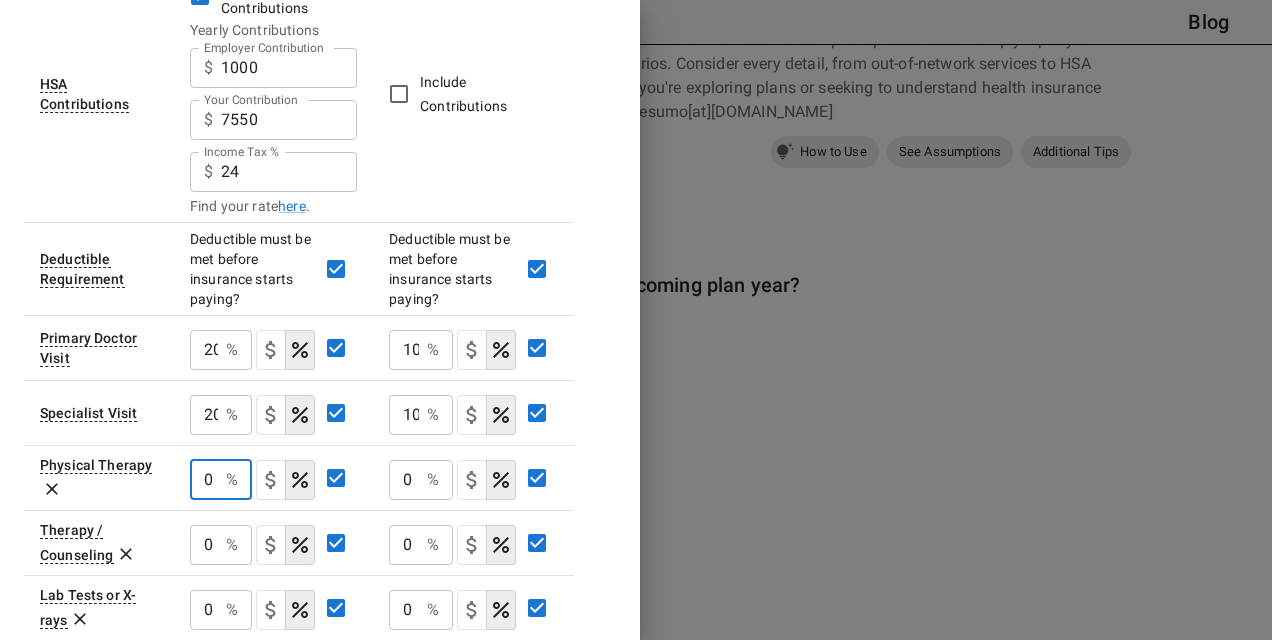 drag, startPoint x: 211, startPoint y: 436, endPoint x: 163, endPoint y: 437, distance: 48.010414 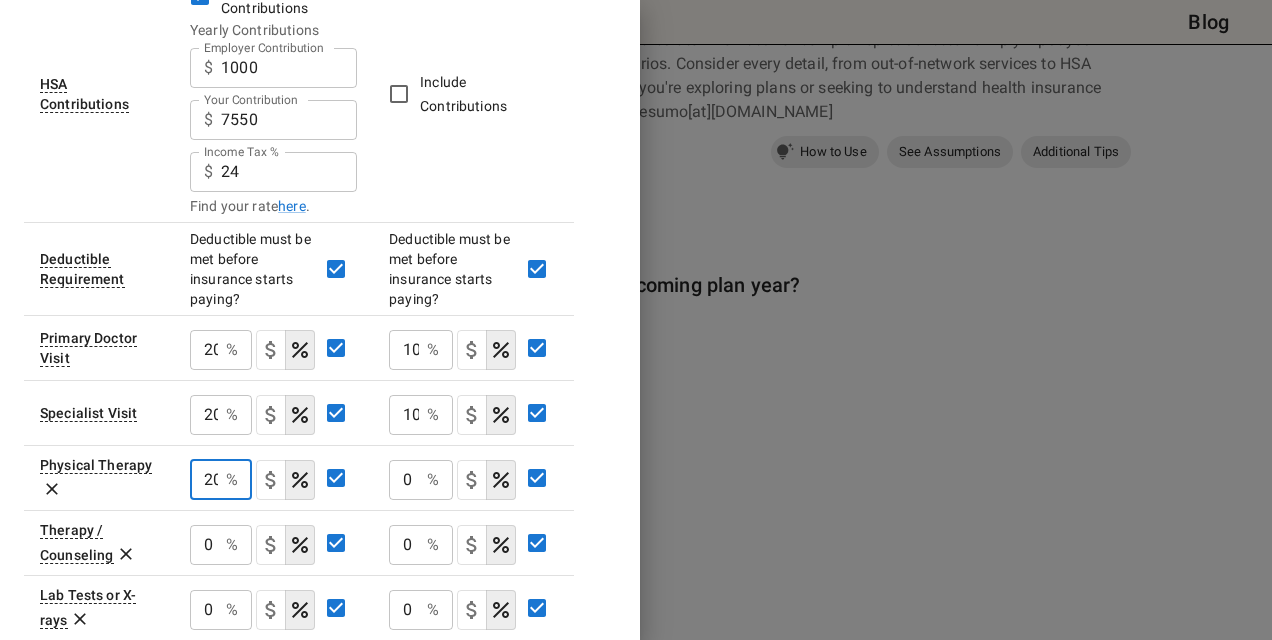 scroll, scrollTop: 0, scrollLeft: 2, axis: horizontal 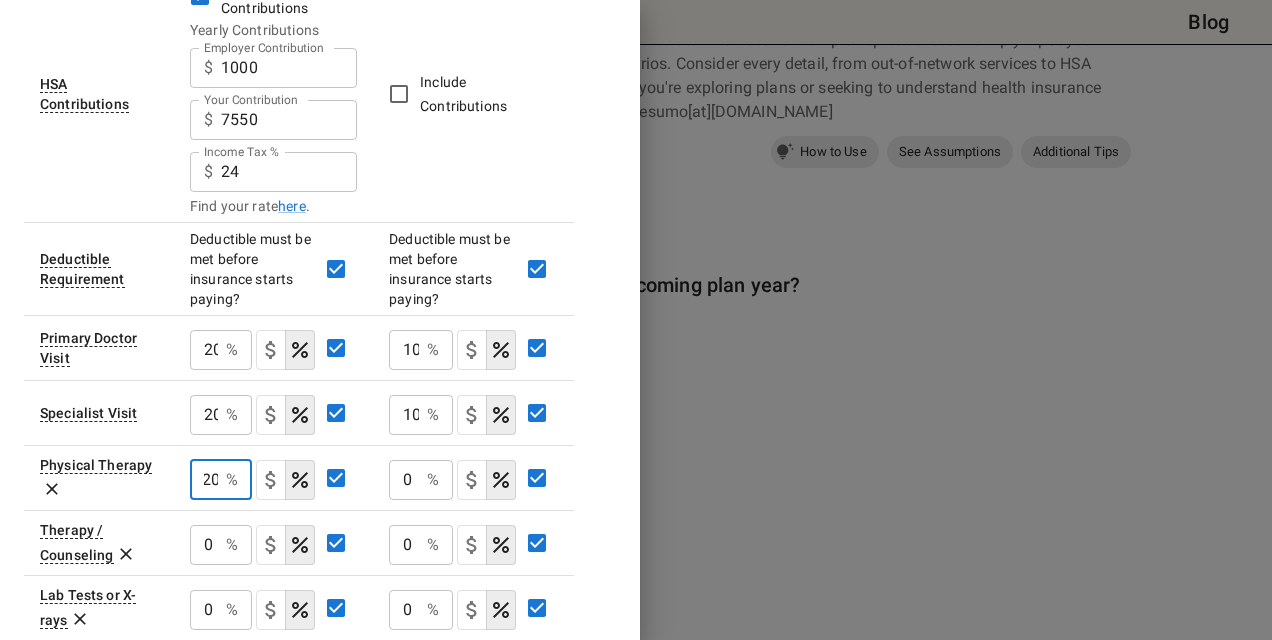 type on "20" 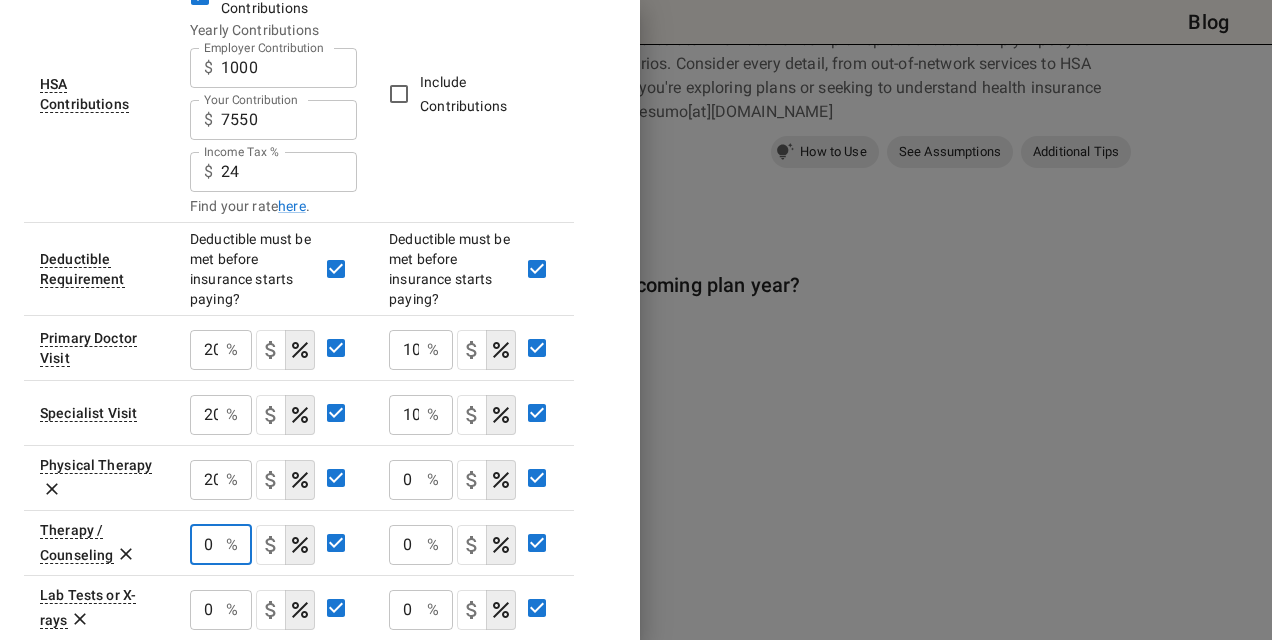 drag, startPoint x: 212, startPoint y: 510, endPoint x: 181, endPoint y: 500, distance: 32.572994 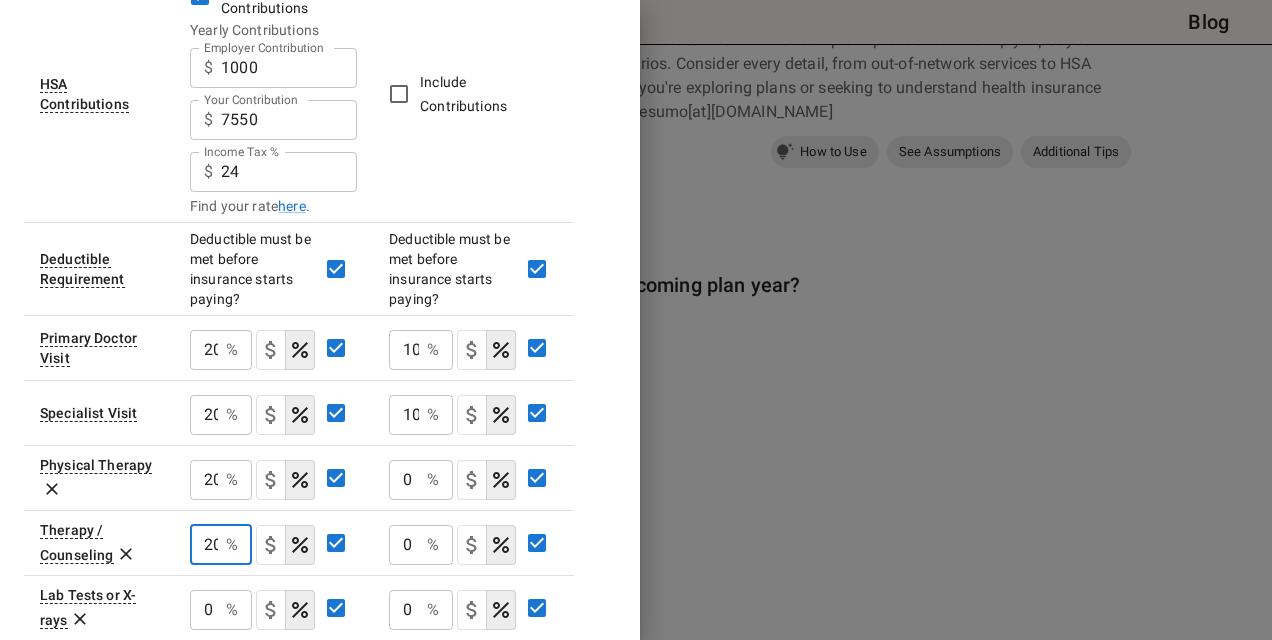 scroll, scrollTop: 0, scrollLeft: 2, axis: horizontal 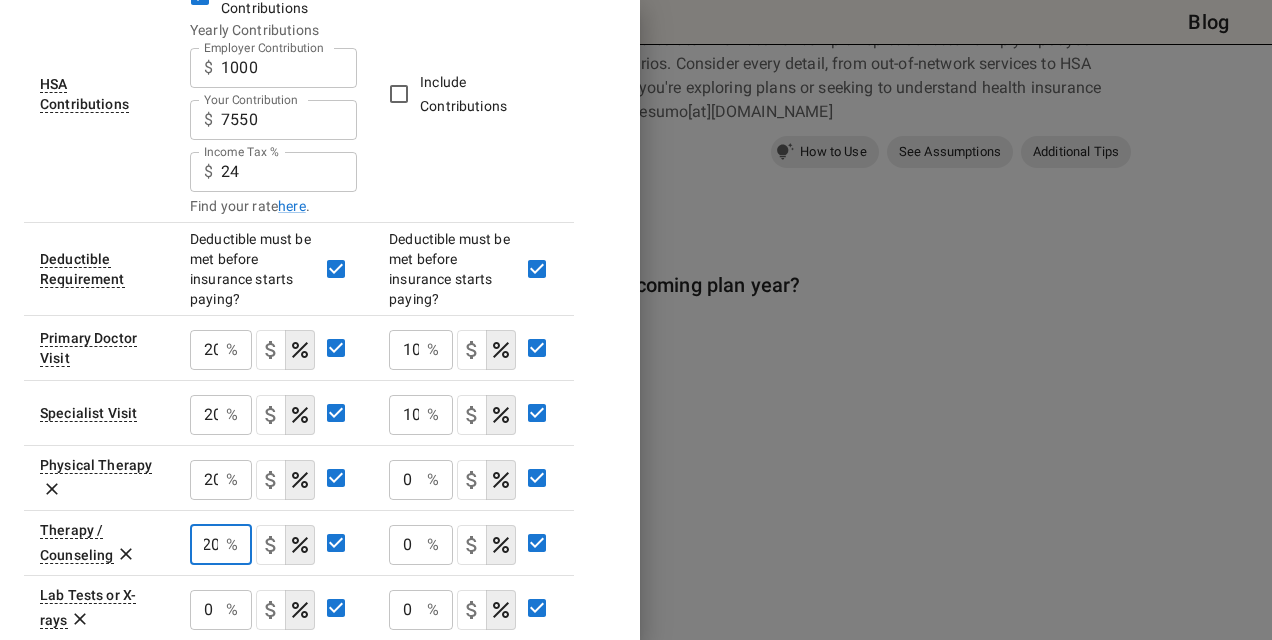 type on "20" 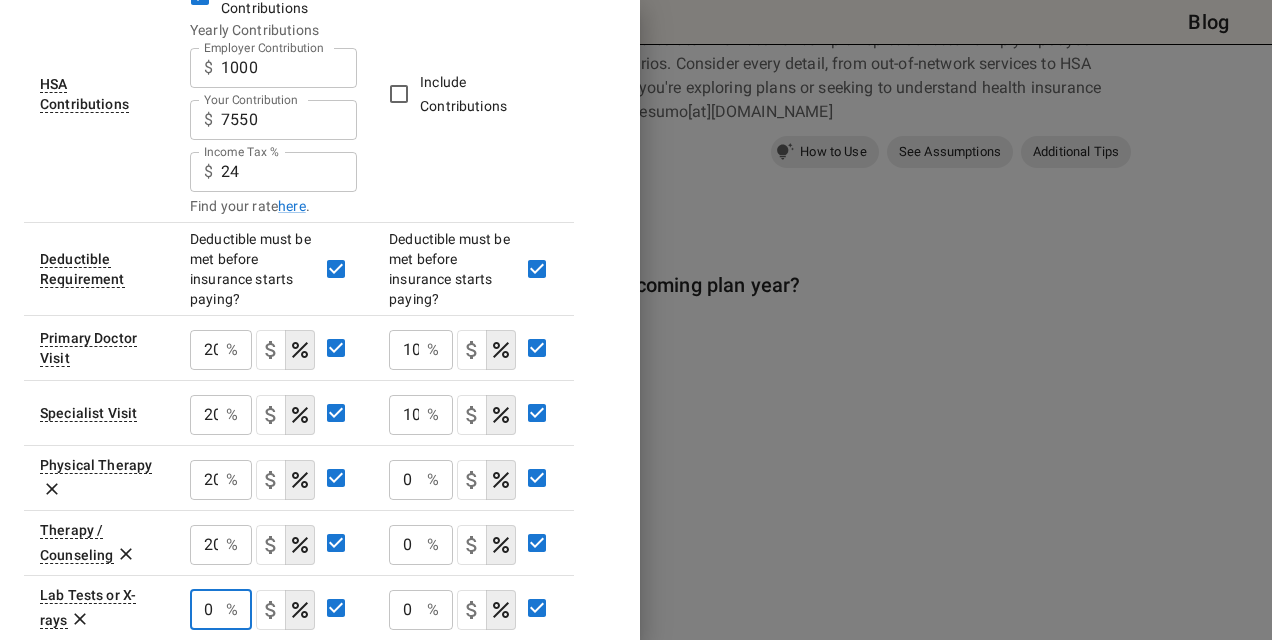 drag, startPoint x: 208, startPoint y: 573, endPoint x: 148, endPoint y: 576, distance: 60.074955 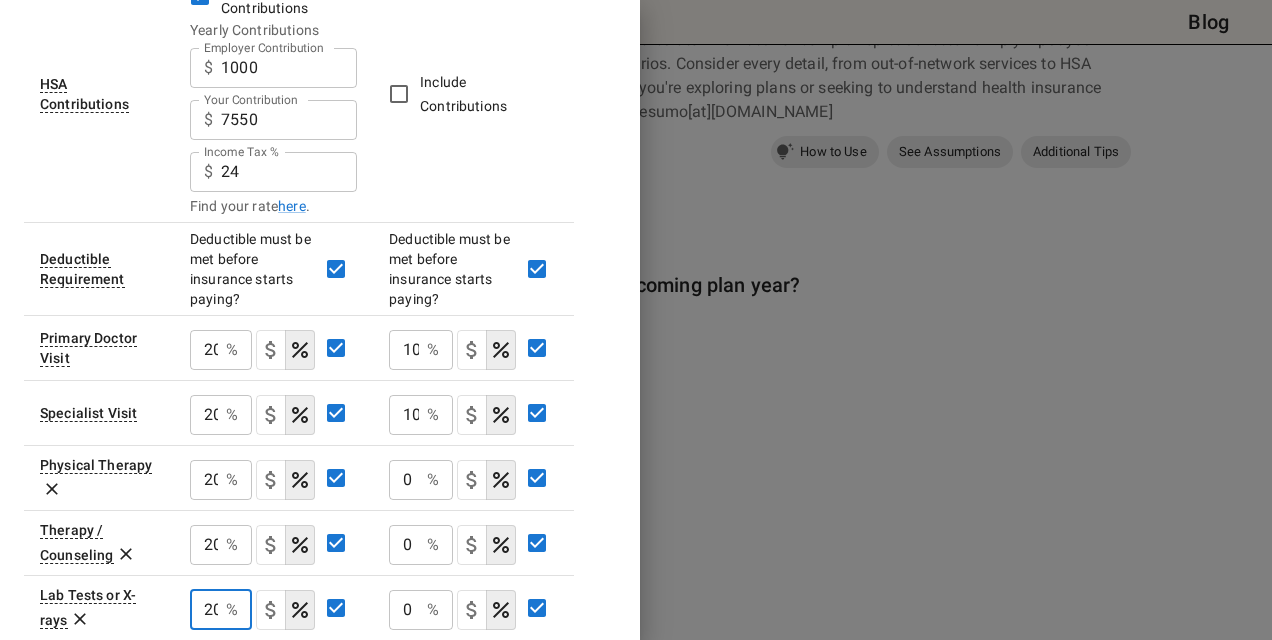 scroll, scrollTop: 0, scrollLeft: 2, axis: horizontal 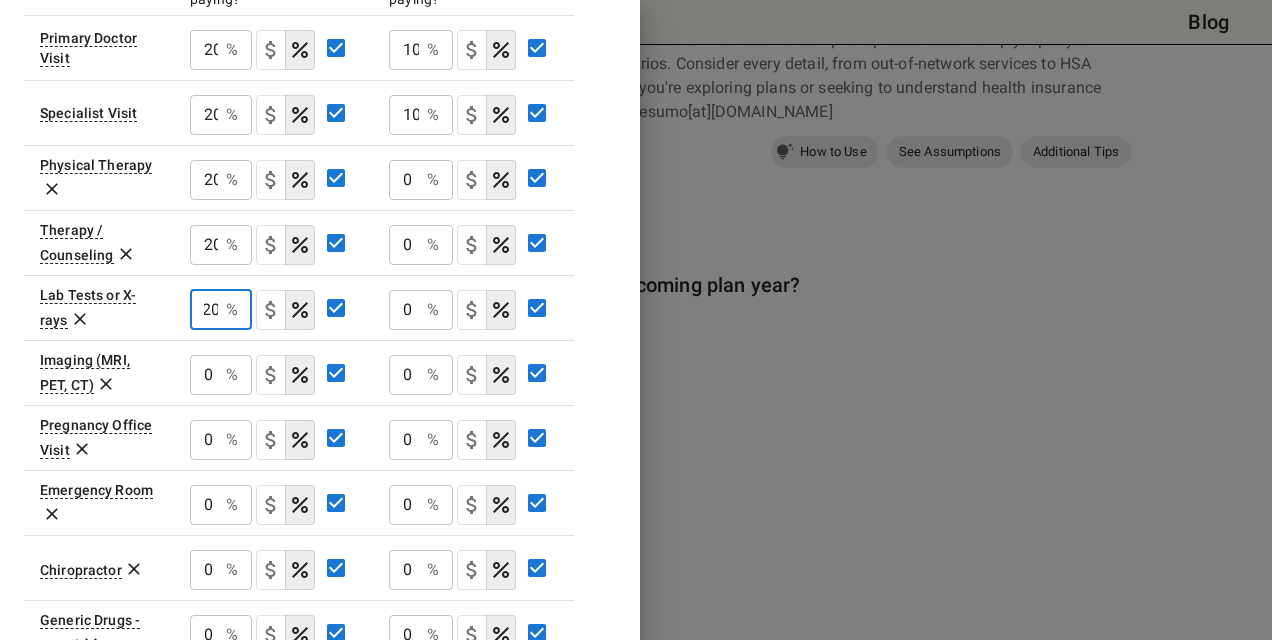 type on "20" 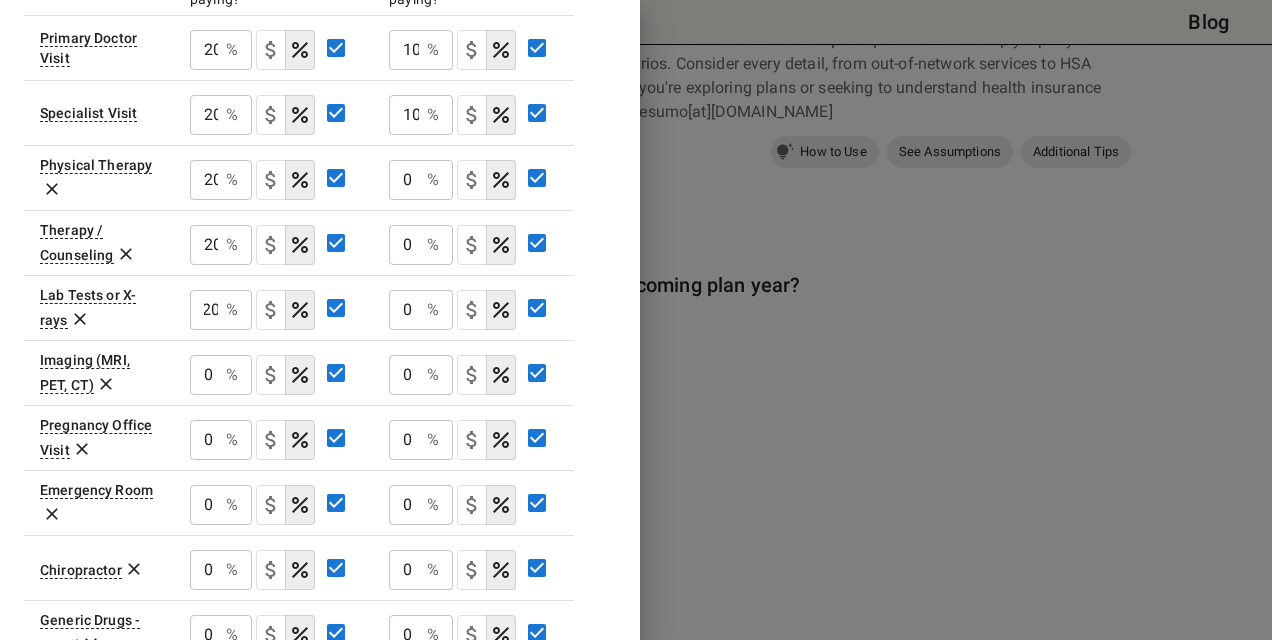 scroll, scrollTop: 0, scrollLeft: 0, axis: both 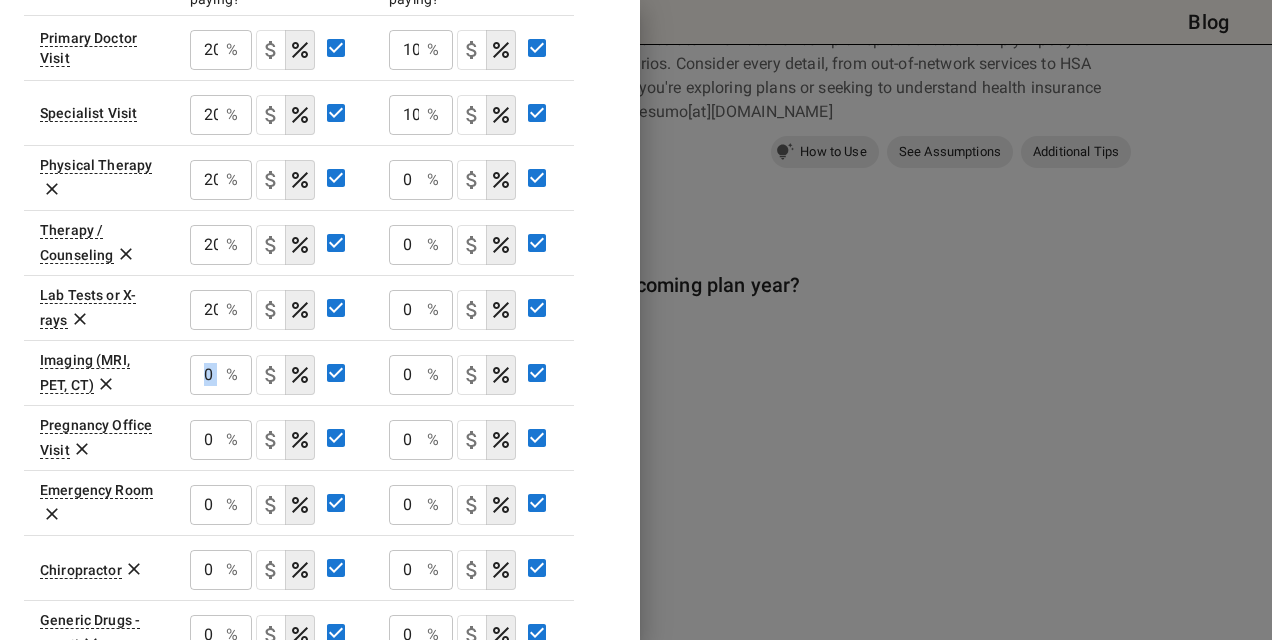 drag, startPoint x: 224, startPoint y: 338, endPoint x: 173, endPoint y: 340, distance: 51.0392 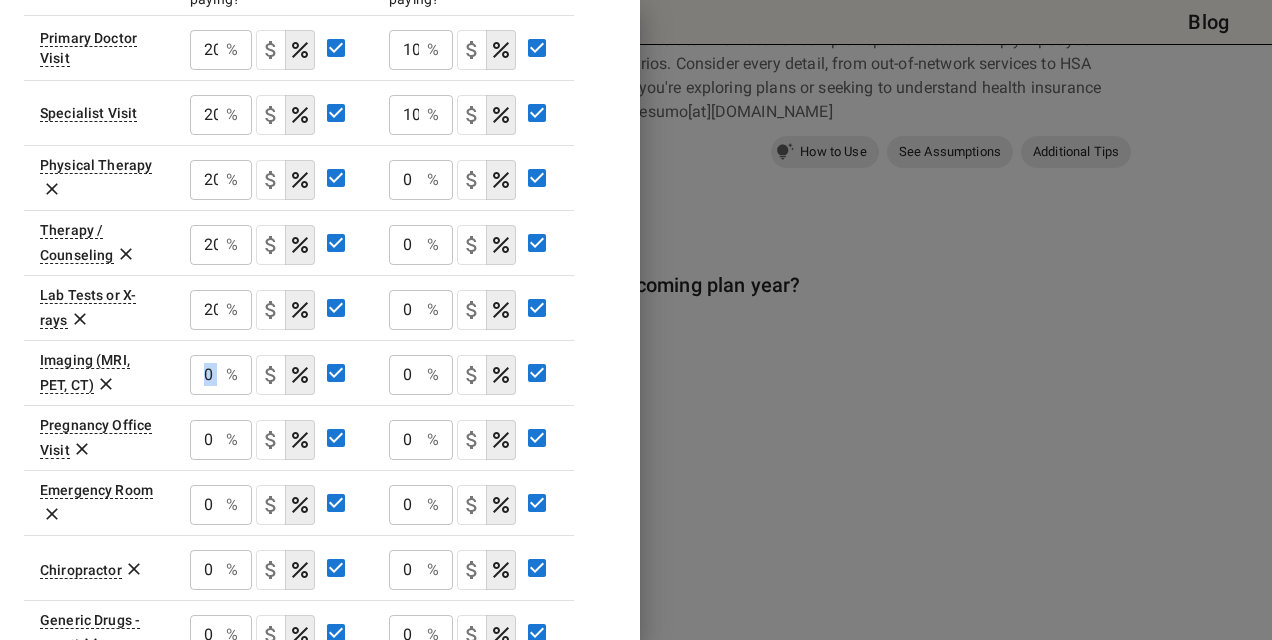 click at bounding box center (271, 375) 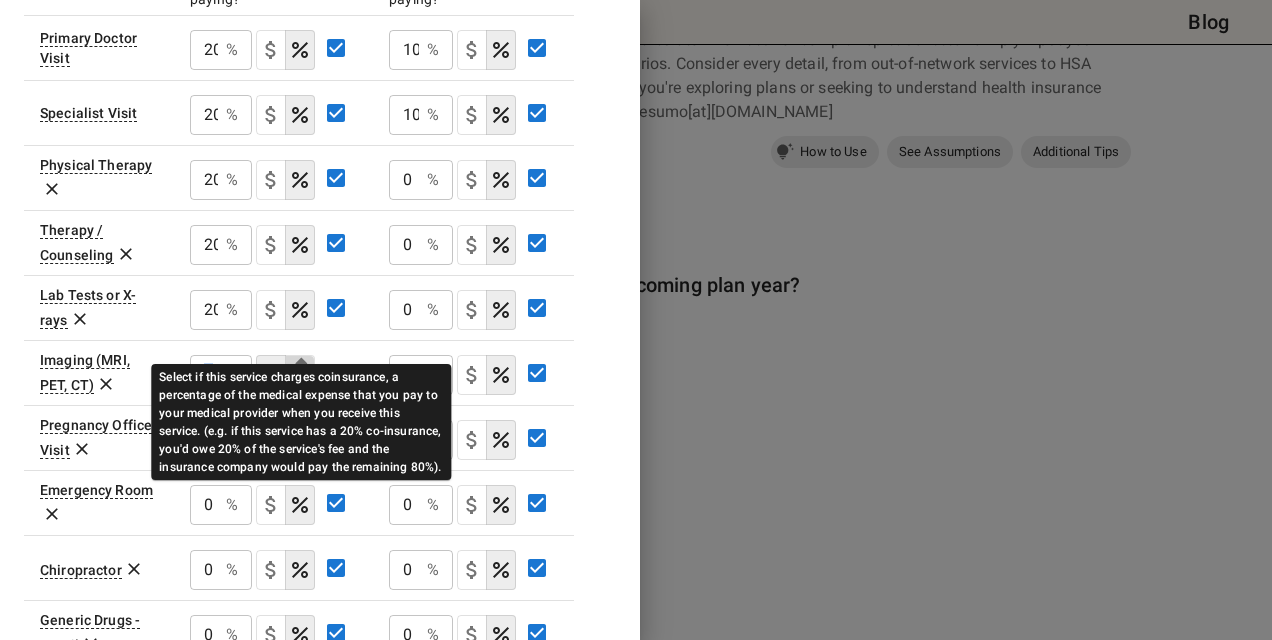 click 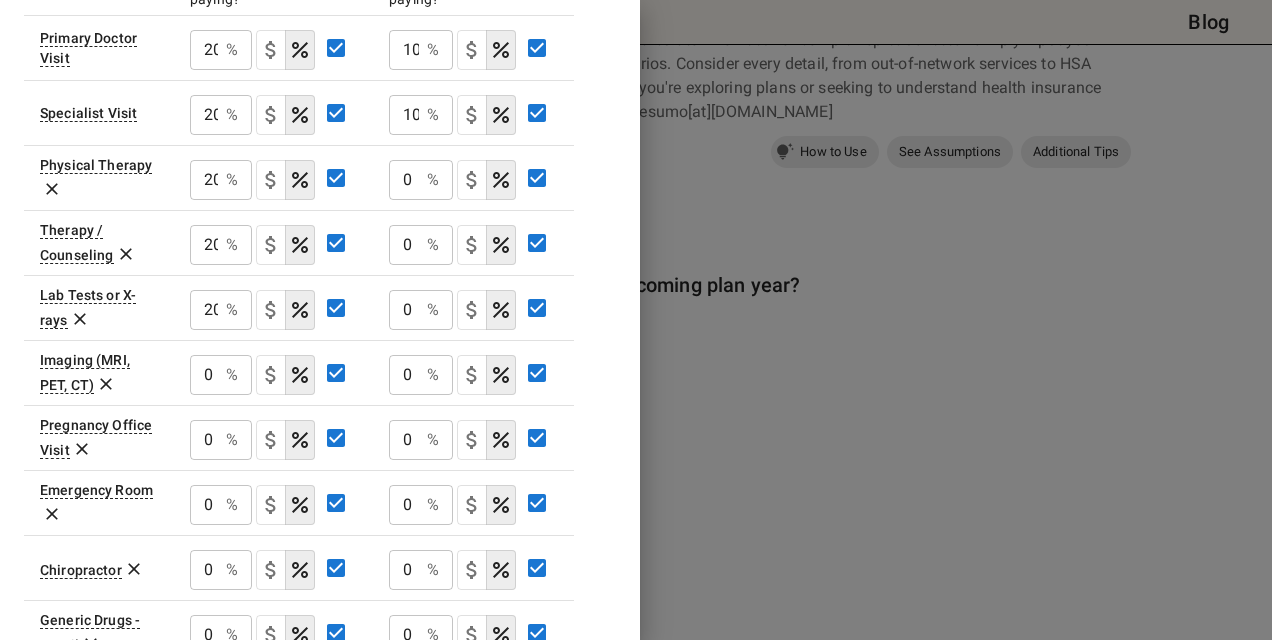 click on "0" at bounding box center (204, 50) 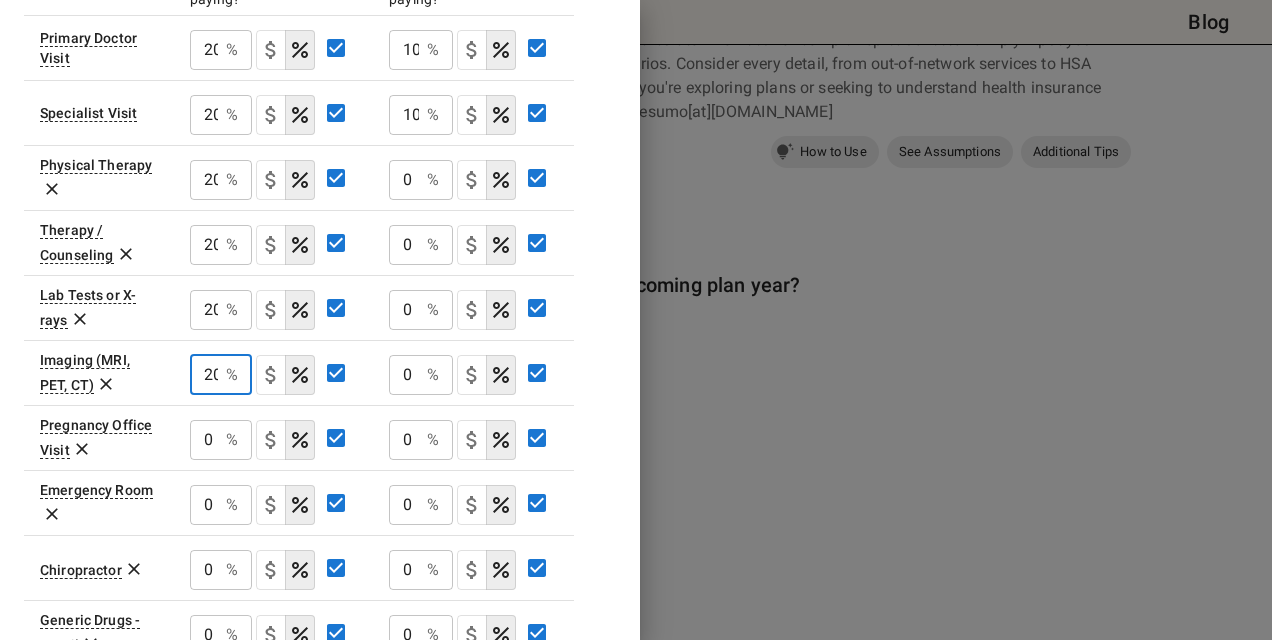 scroll, scrollTop: 0, scrollLeft: 2, axis: horizontal 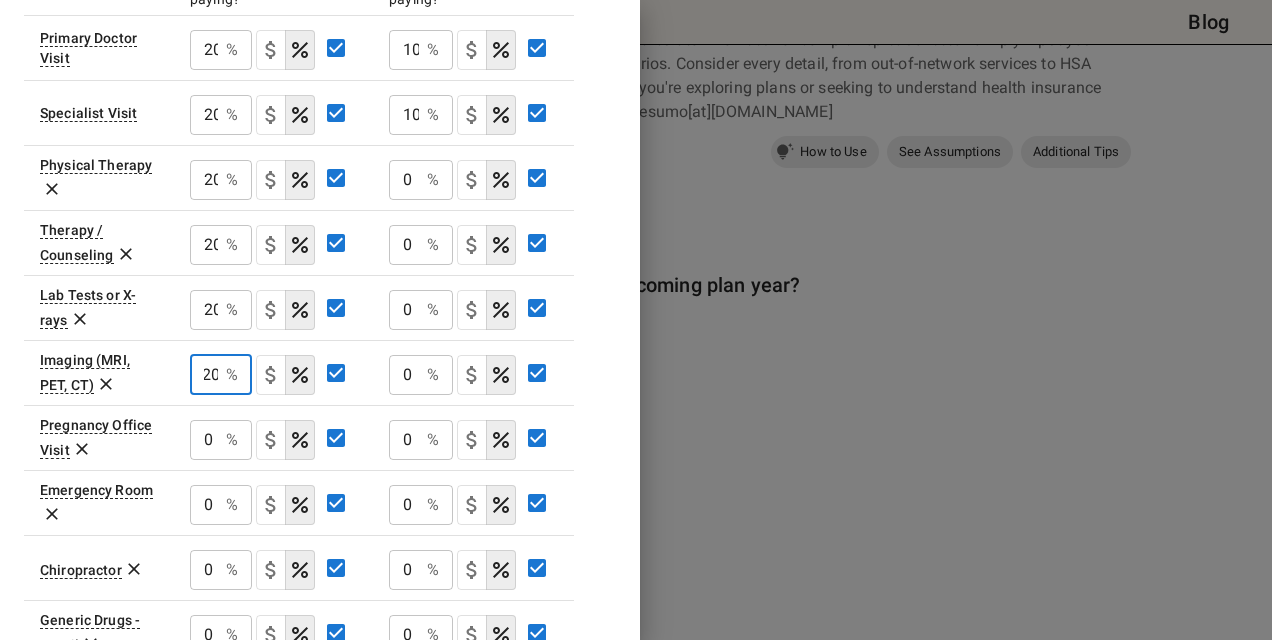 type on "20" 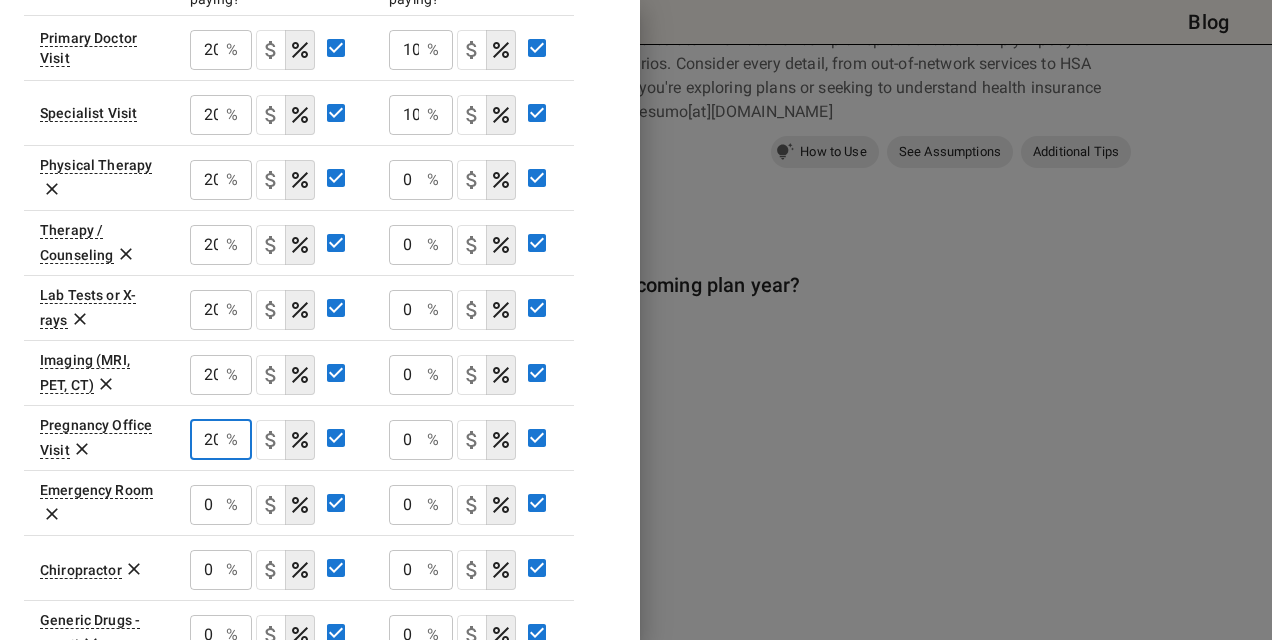 scroll, scrollTop: 0, scrollLeft: 2, axis: horizontal 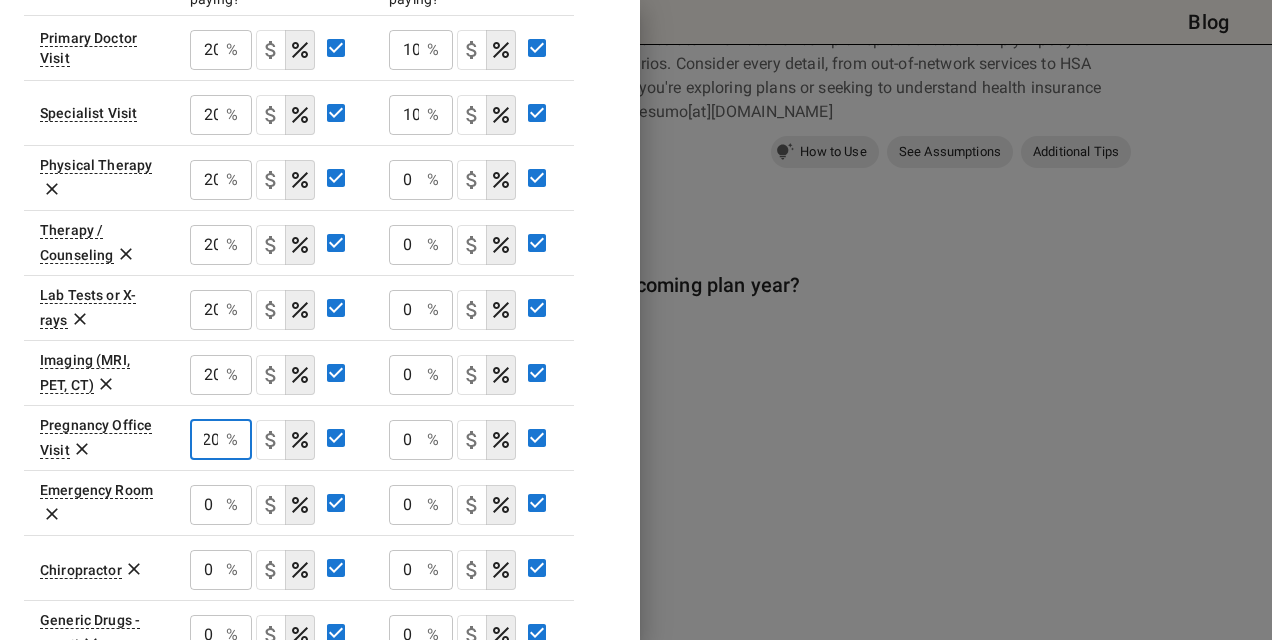 type on "20" 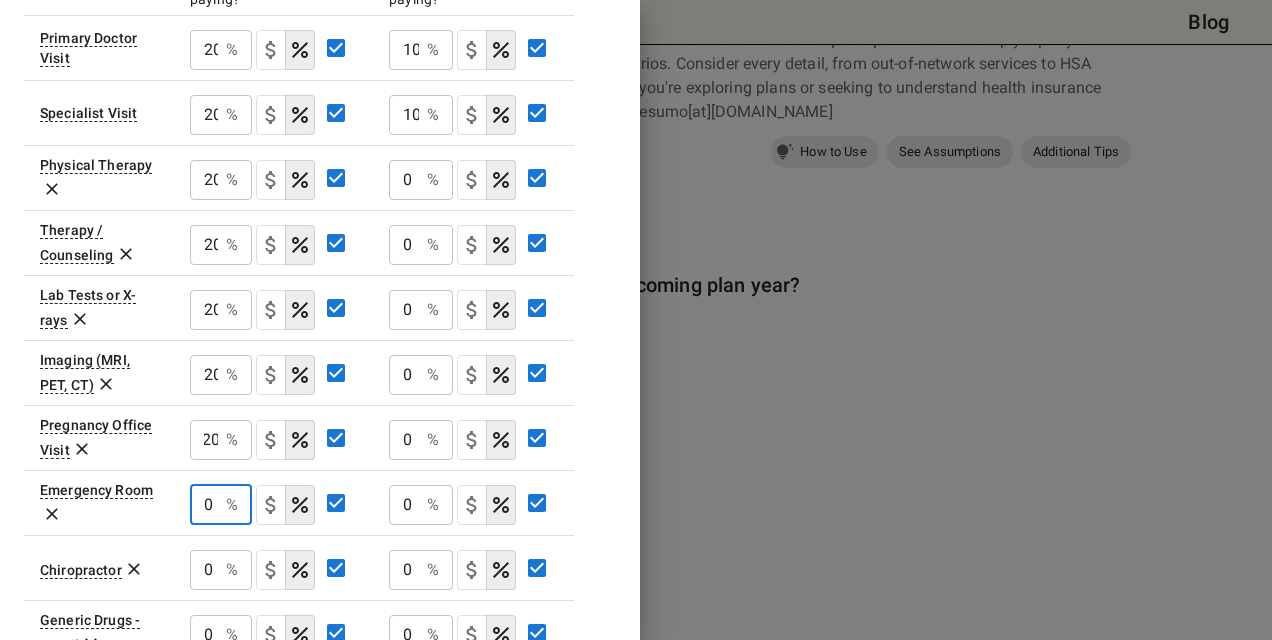 click on "0" at bounding box center (204, 505) 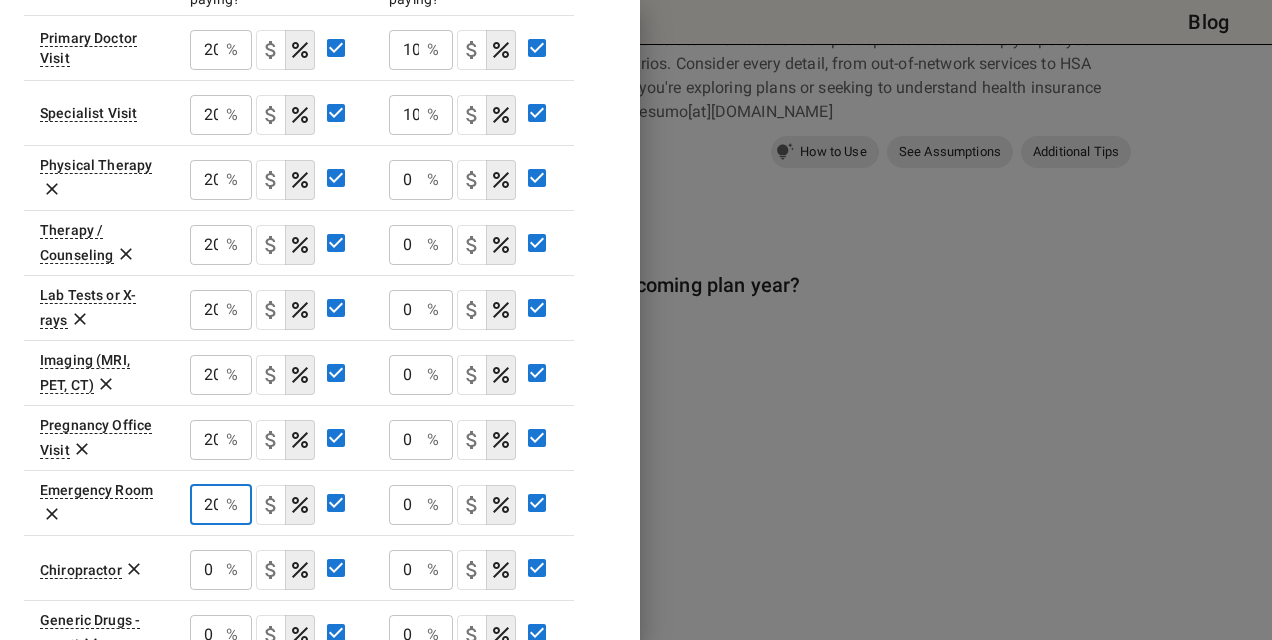 scroll, scrollTop: 0, scrollLeft: 2, axis: horizontal 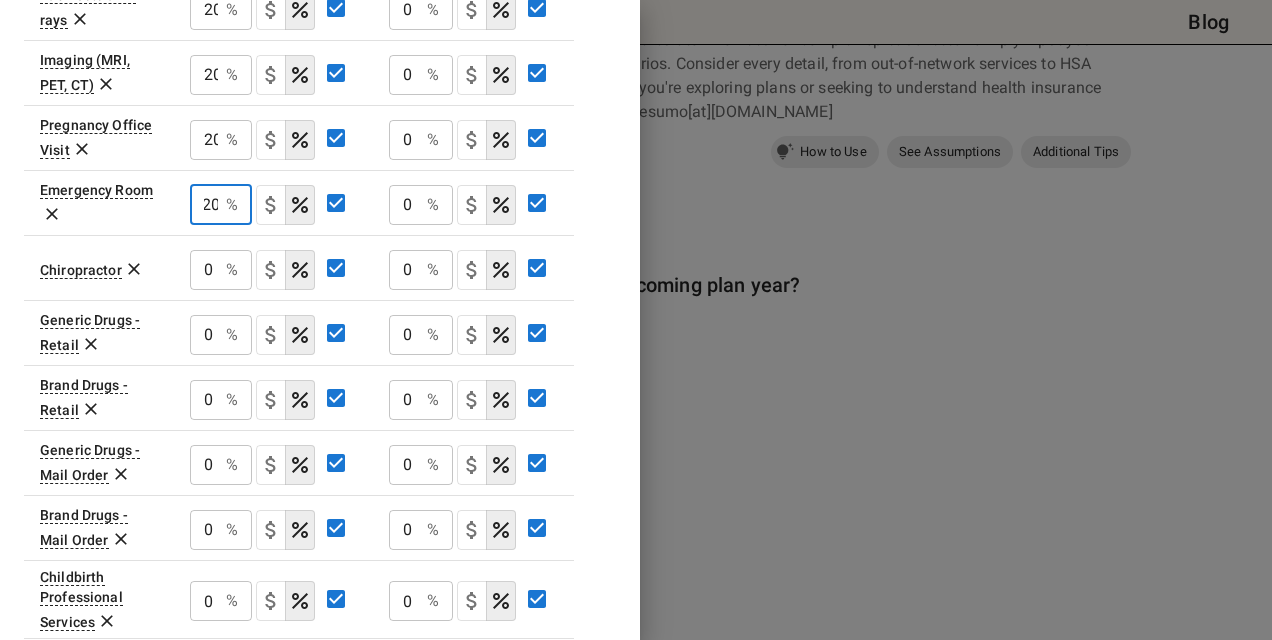 type on "20" 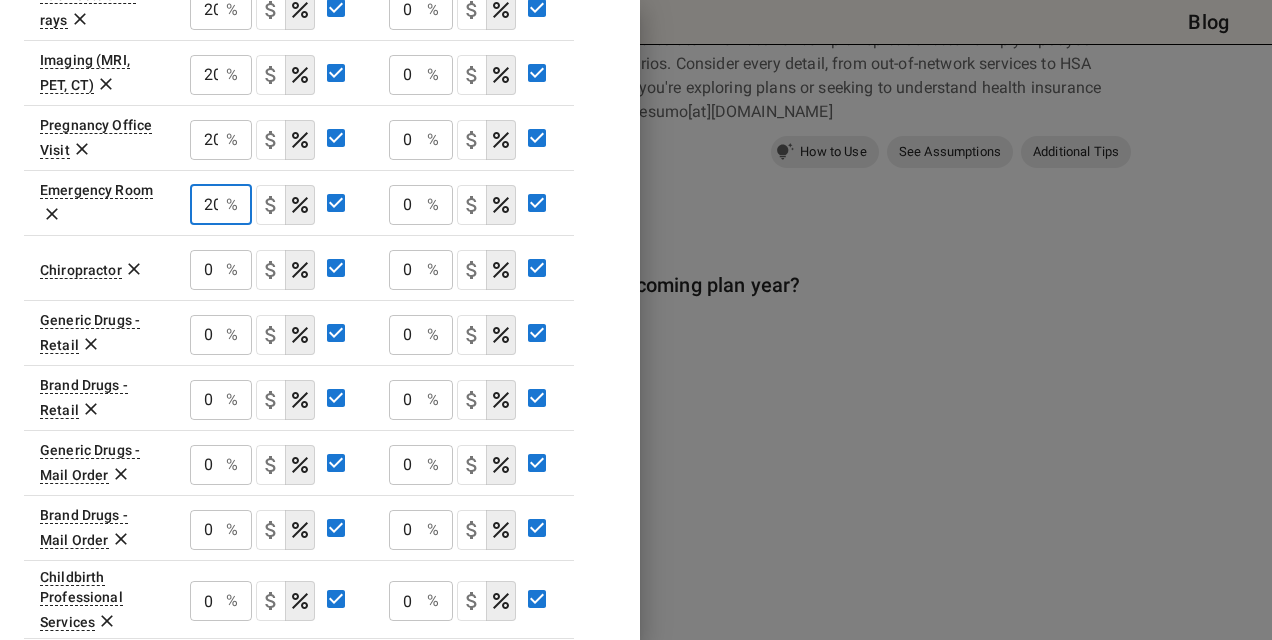 click on "%" at bounding box center [232, 270] 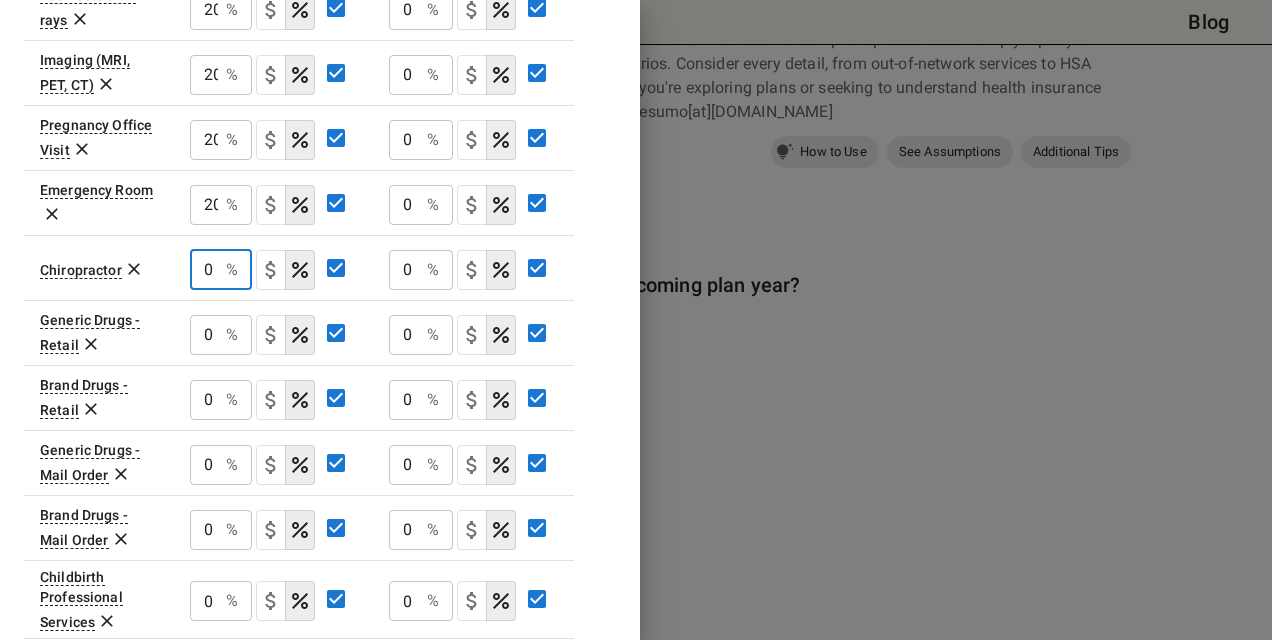 click on "0" at bounding box center (204, 270) 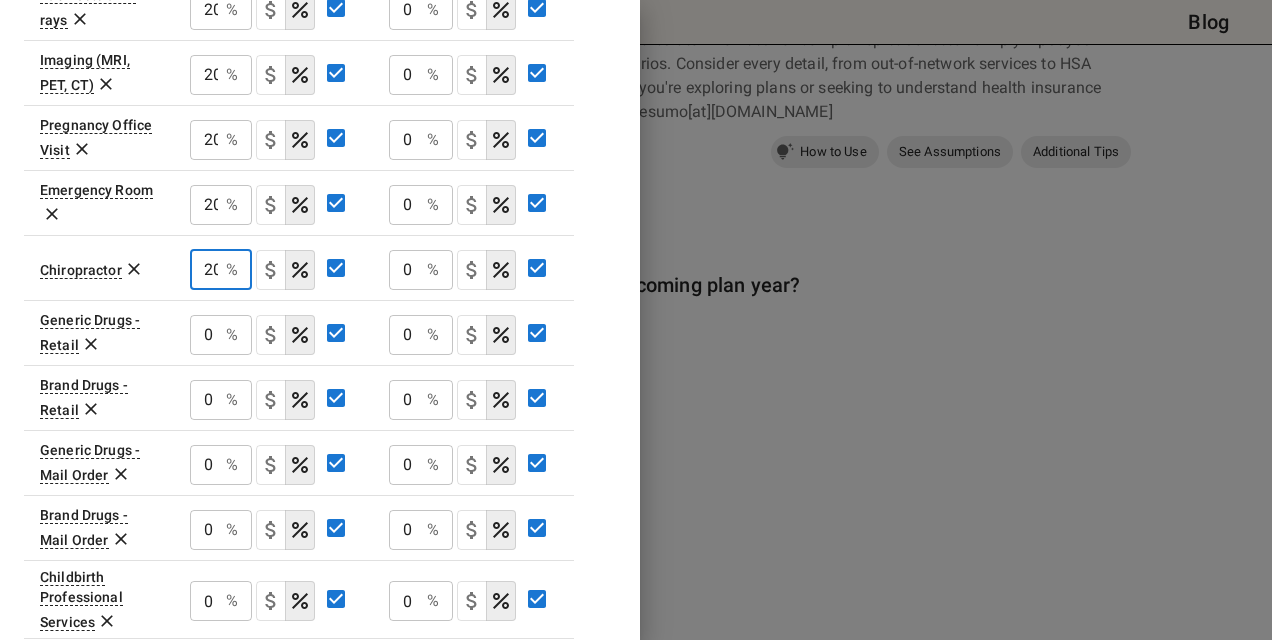scroll, scrollTop: 0, scrollLeft: 2, axis: horizontal 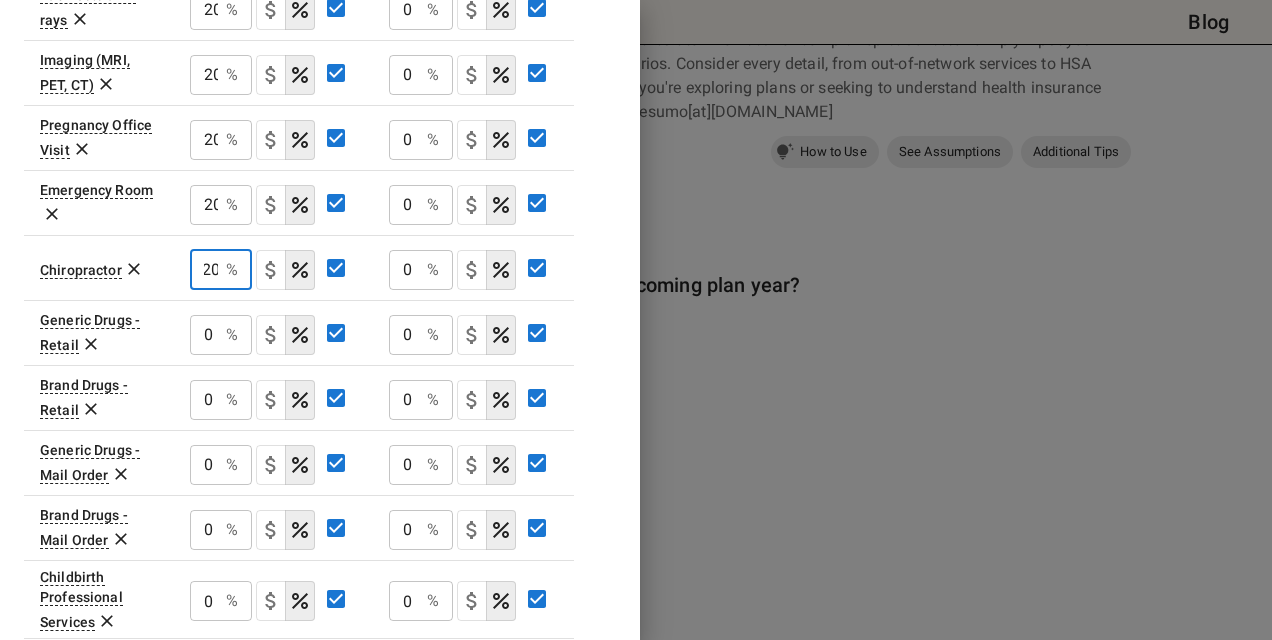 type on "20" 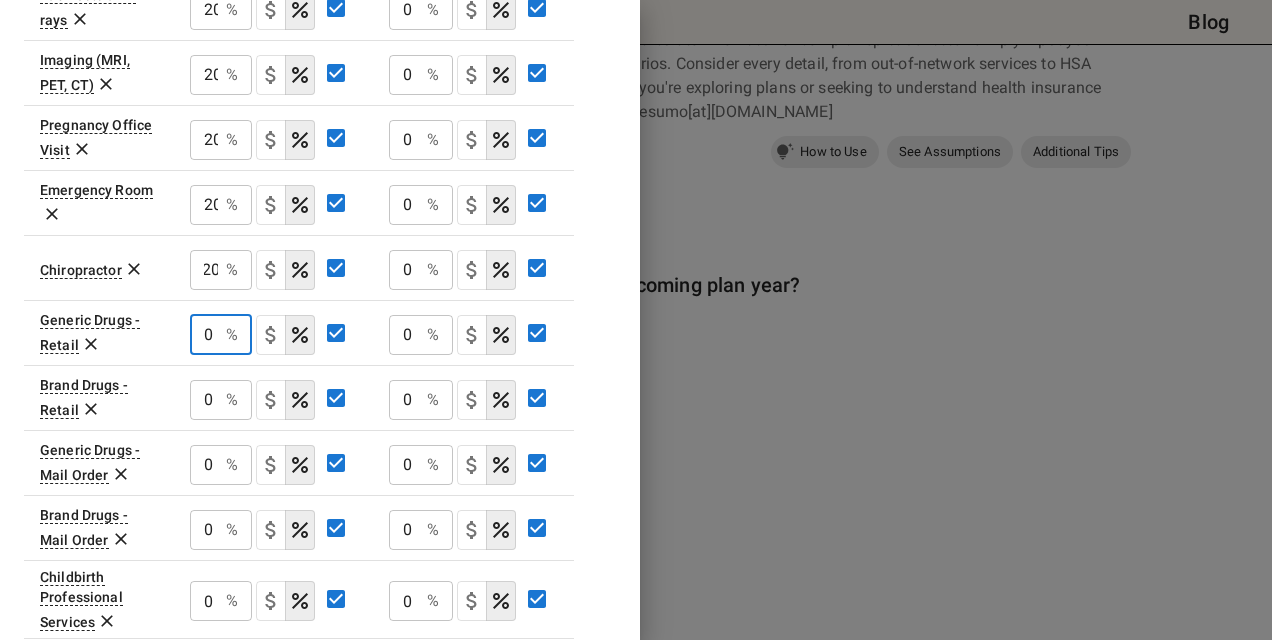 scroll, scrollTop: 0, scrollLeft: 0, axis: both 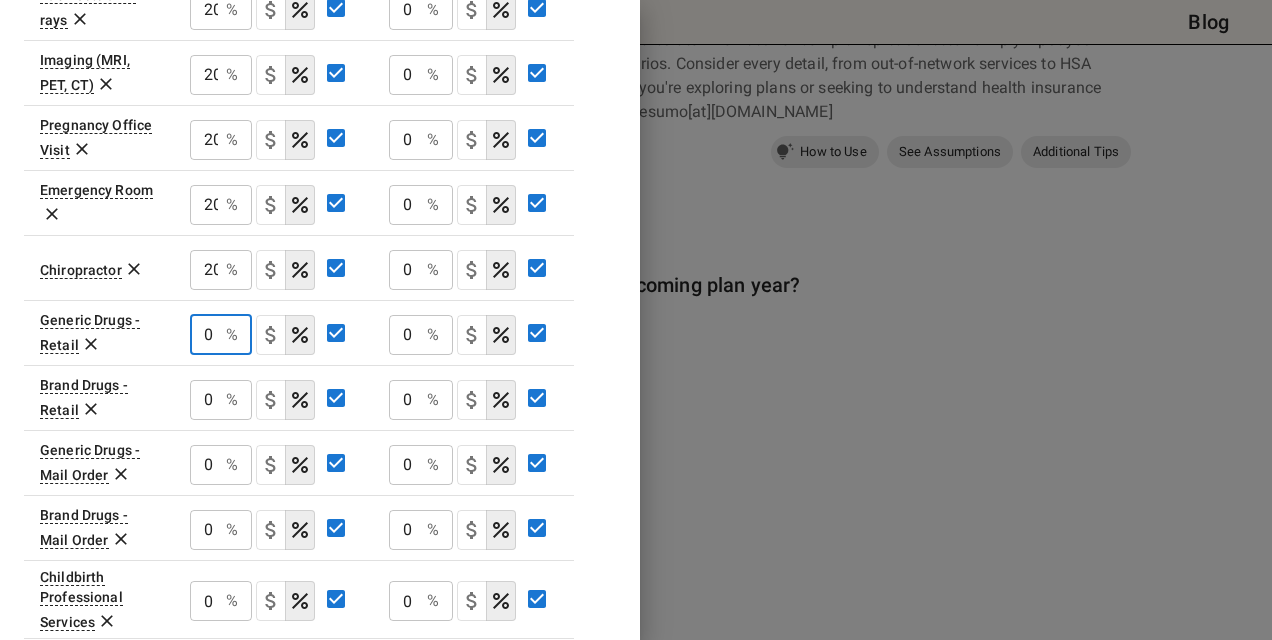 click on "0" at bounding box center [204, 335] 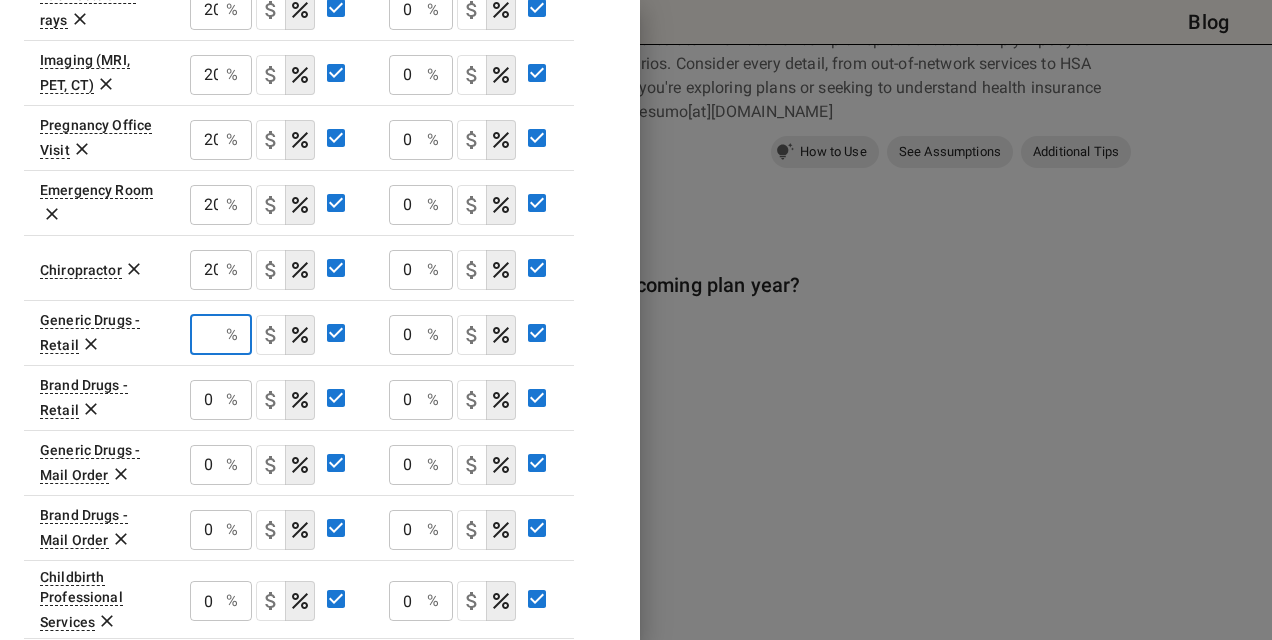type on "0" 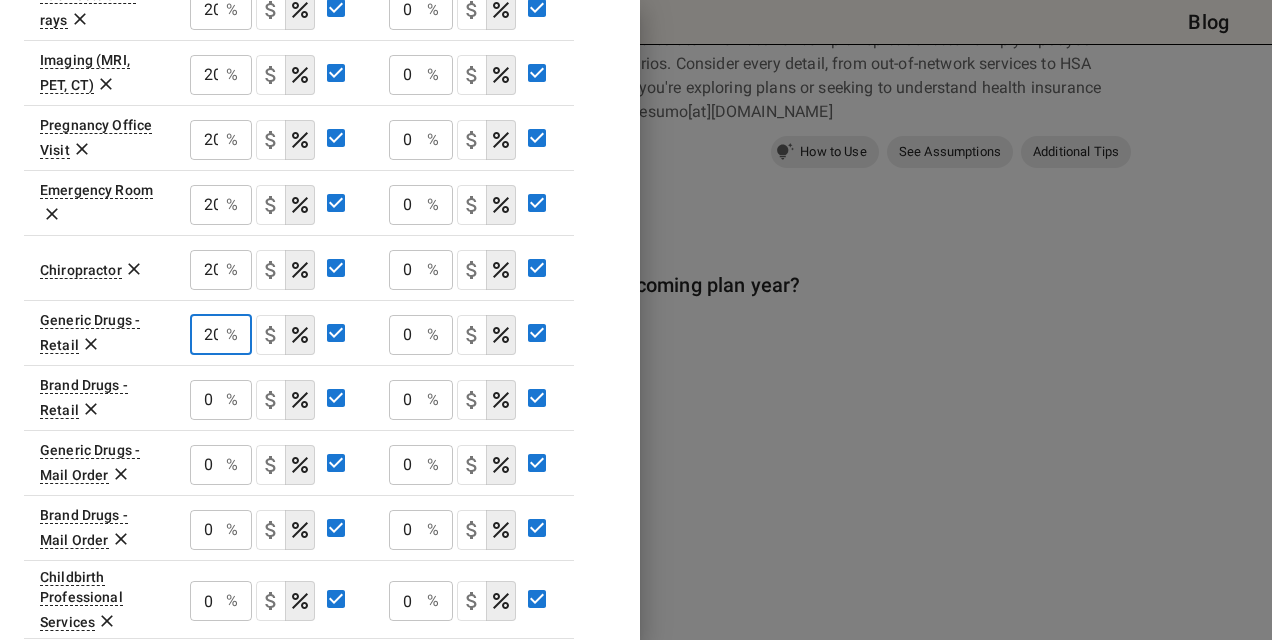 scroll, scrollTop: 0, scrollLeft: 2, axis: horizontal 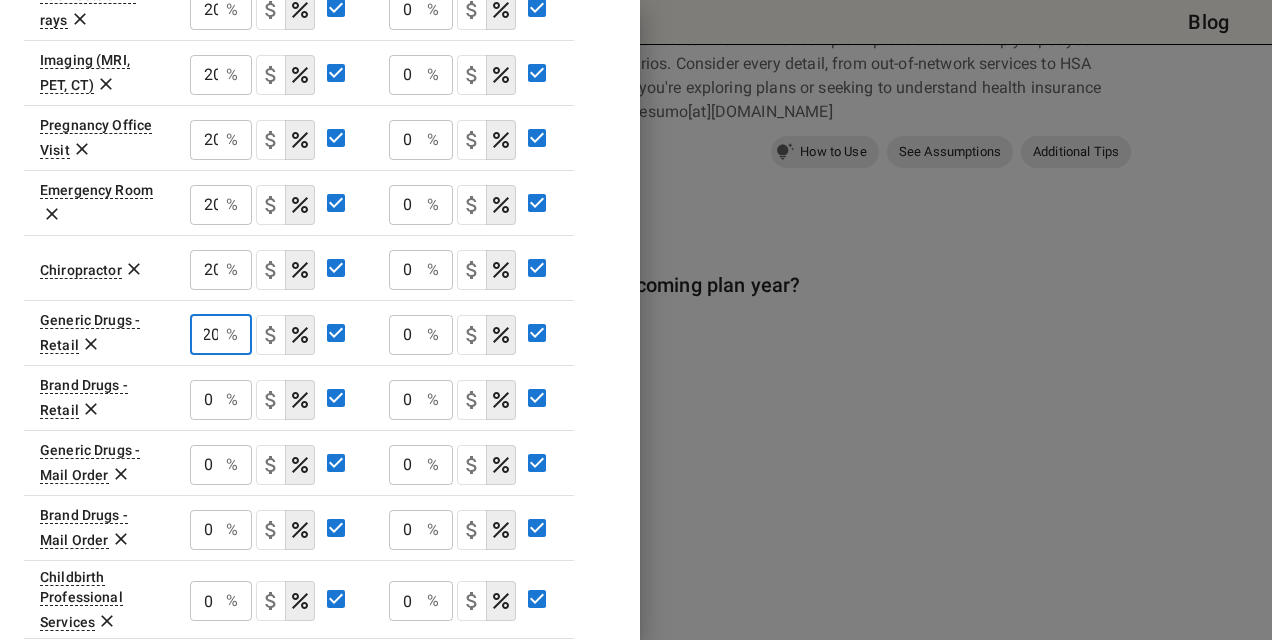 type on "20" 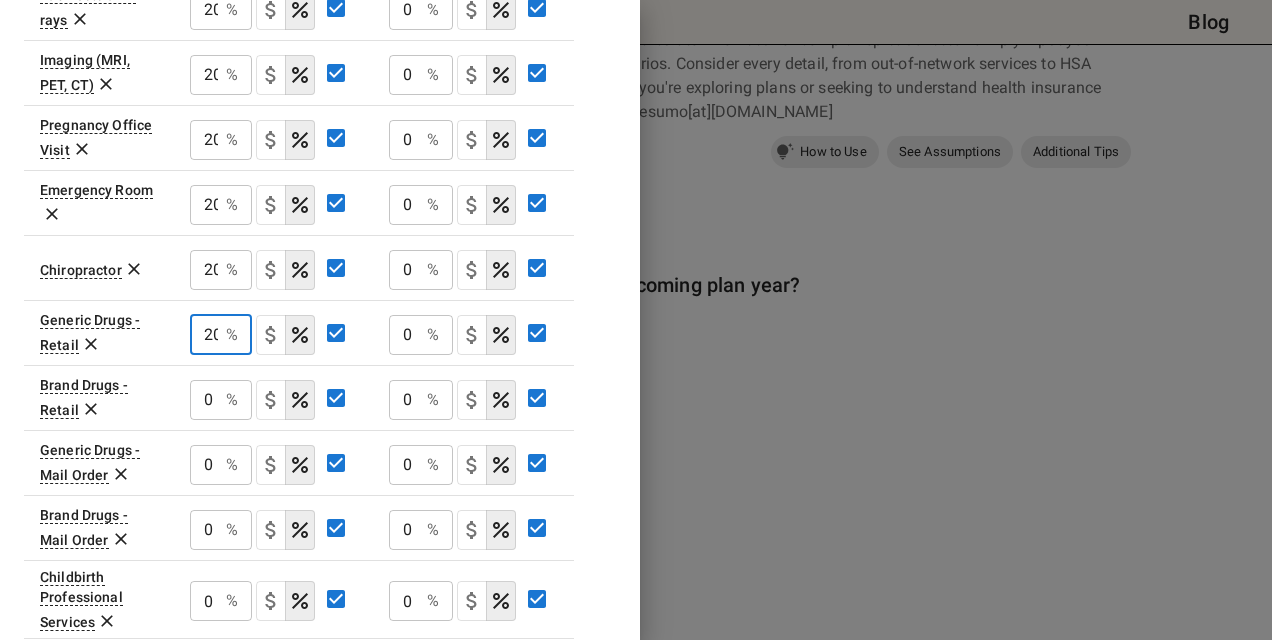 click on "0 % ​" at bounding box center (221, 400) 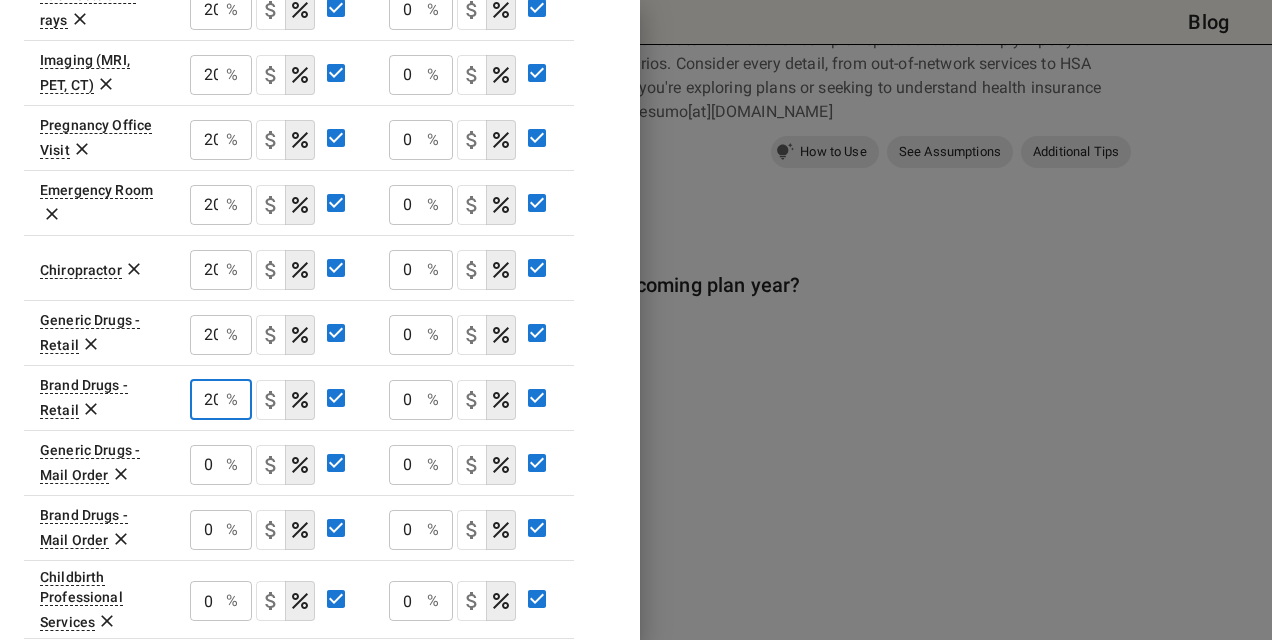 scroll, scrollTop: 0, scrollLeft: 2, axis: horizontal 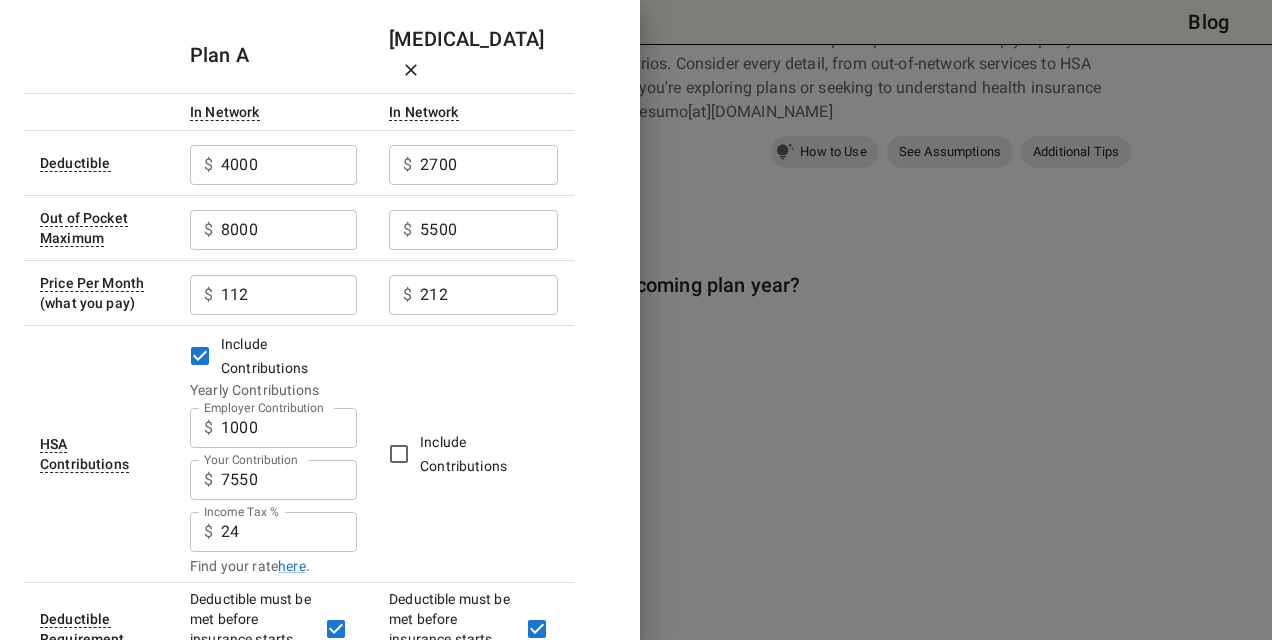 type on "20" 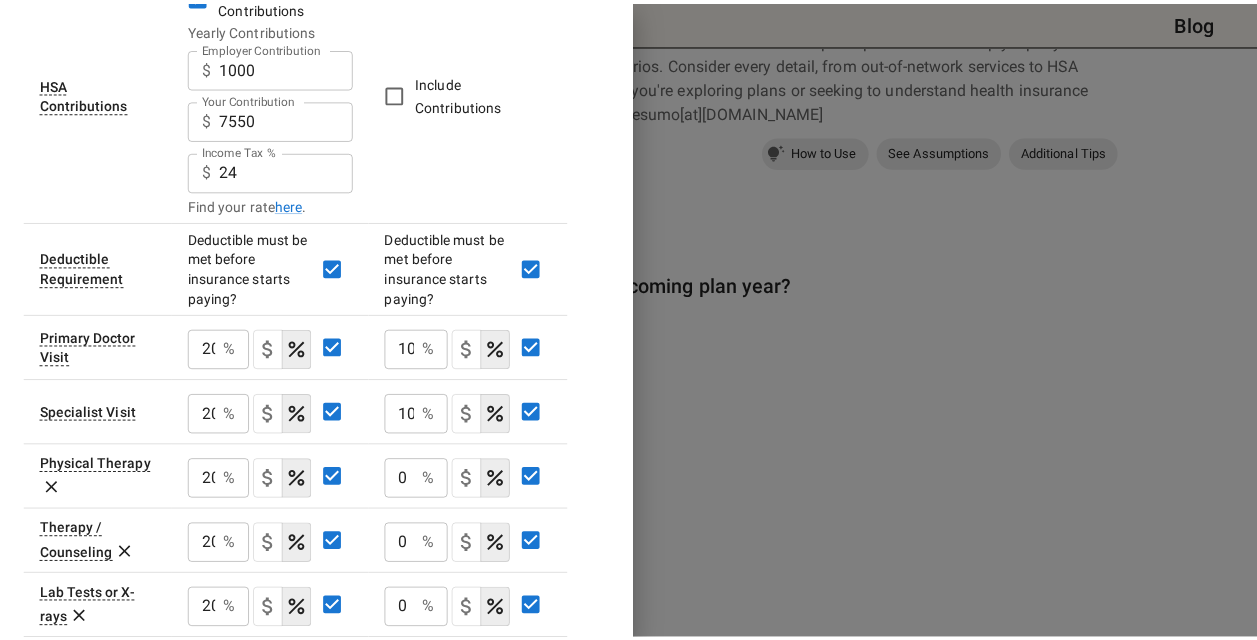scroll, scrollTop: 0, scrollLeft: 0, axis: both 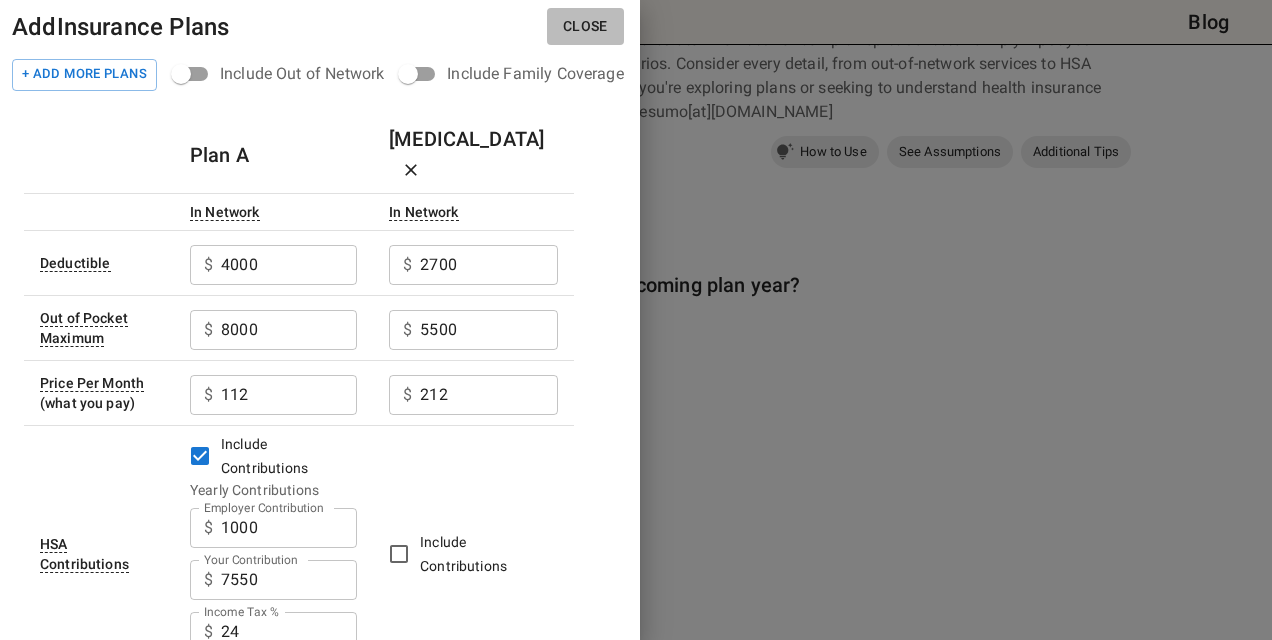 click on "Close" at bounding box center (585, 26) 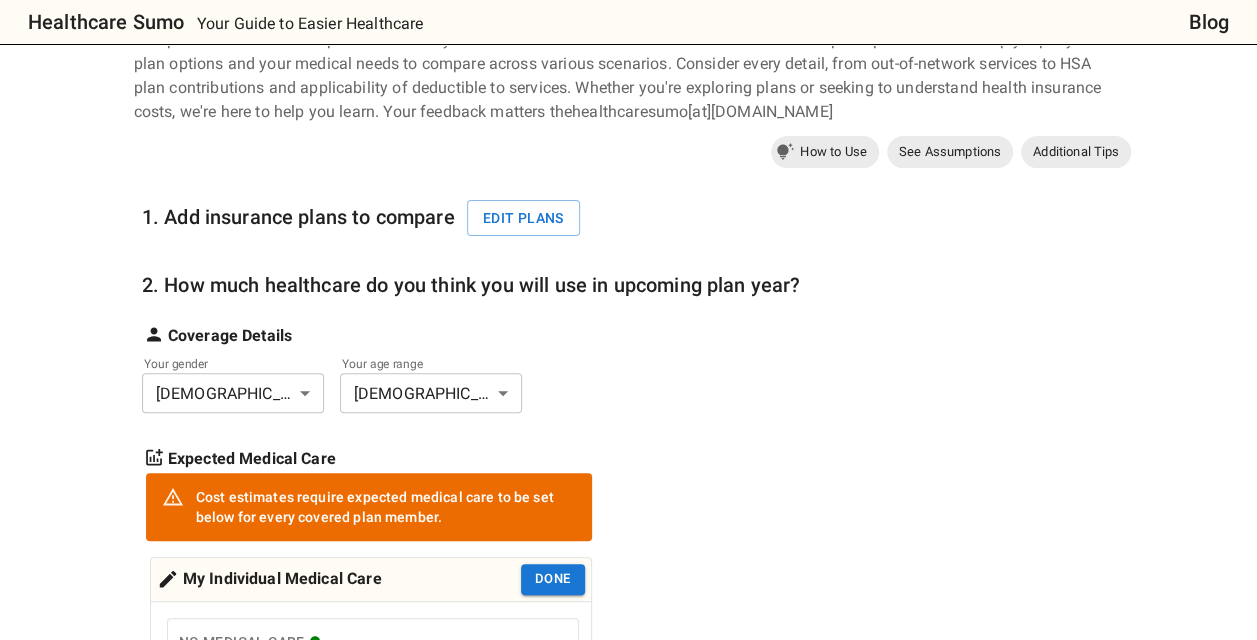 scroll, scrollTop: 500, scrollLeft: 0, axis: vertical 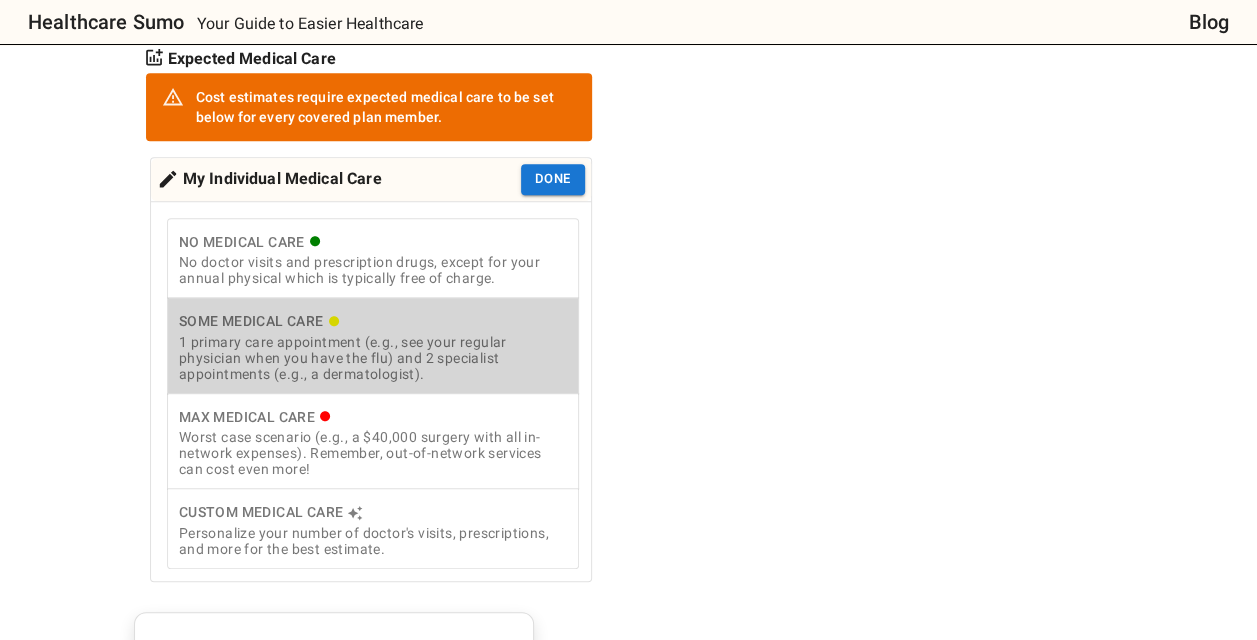 click on "1 primary care appointment (e.g., see your regular physician when you have the flu) and 2 specialist appointments (e.g., a dermatologist)." at bounding box center [373, 358] 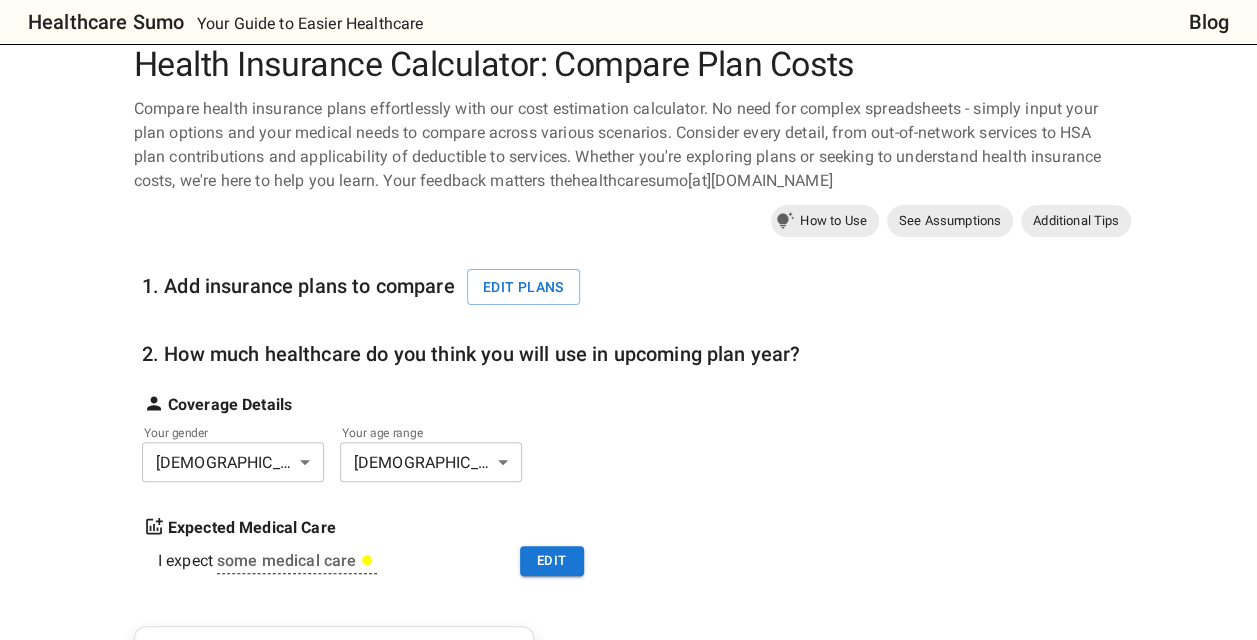 scroll, scrollTop: 0, scrollLeft: 0, axis: both 